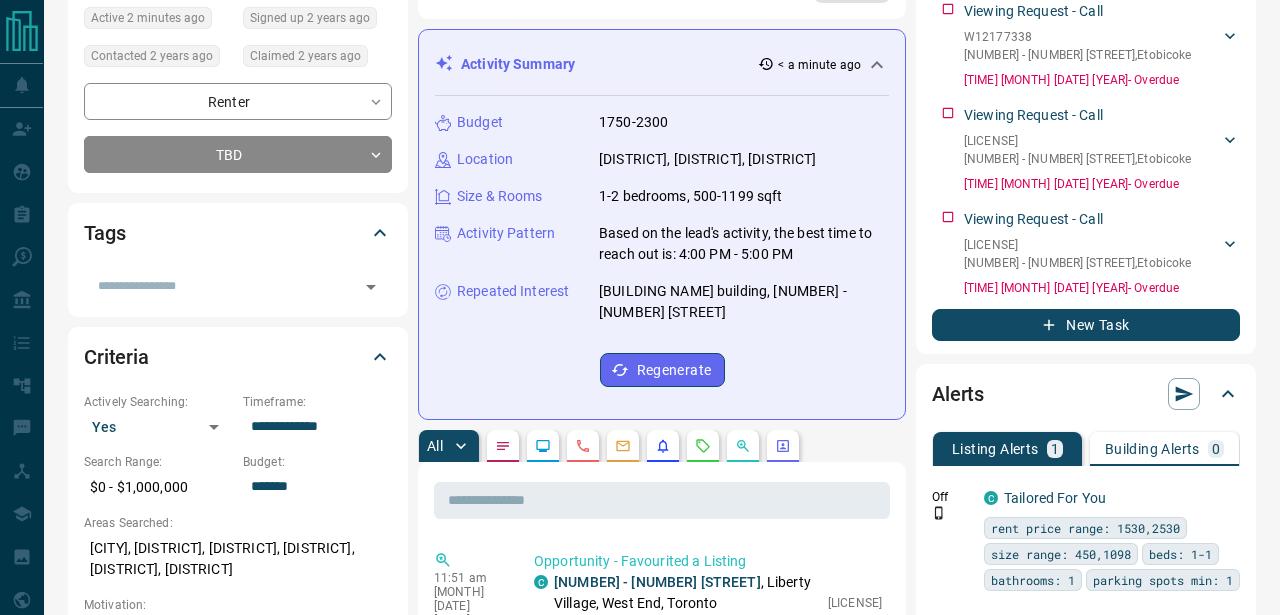 scroll, scrollTop: 0, scrollLeft: 0, axis: both 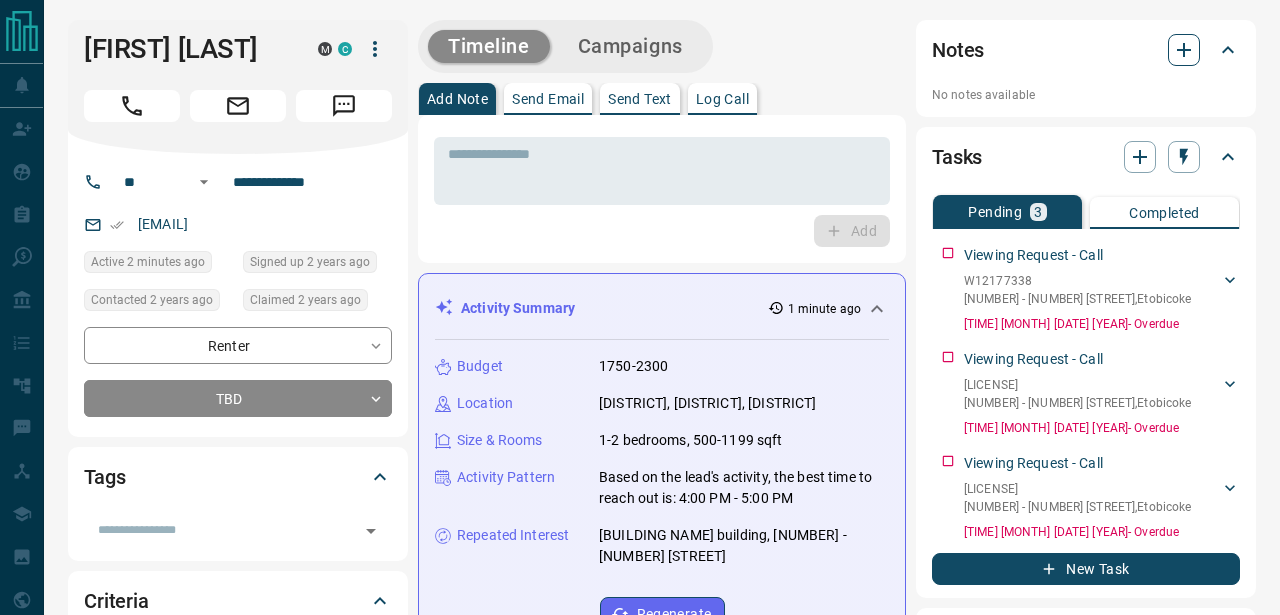 click 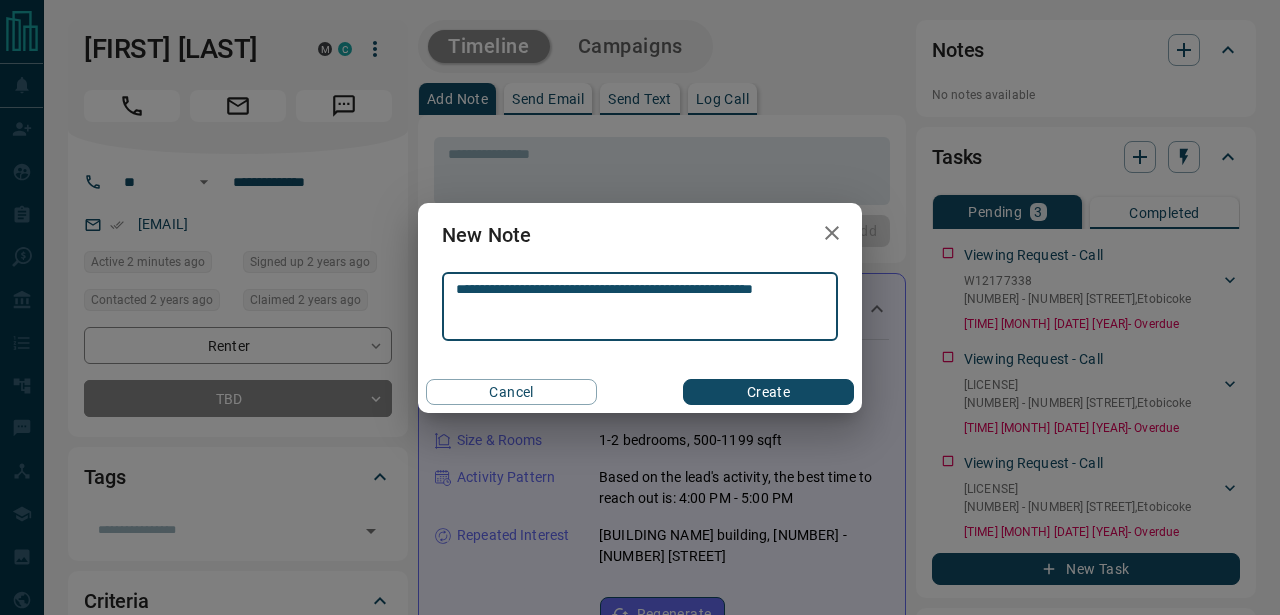 click on "**********" at bounding box center (640, 306) 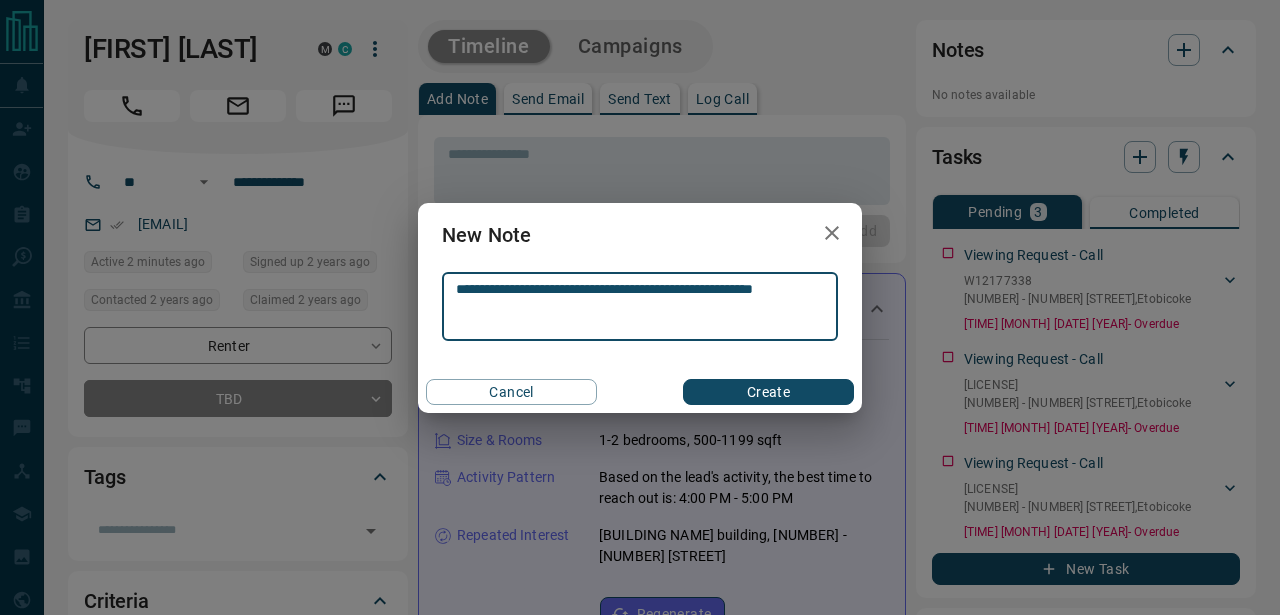 click on "**********" at bounding box center [640, 306] 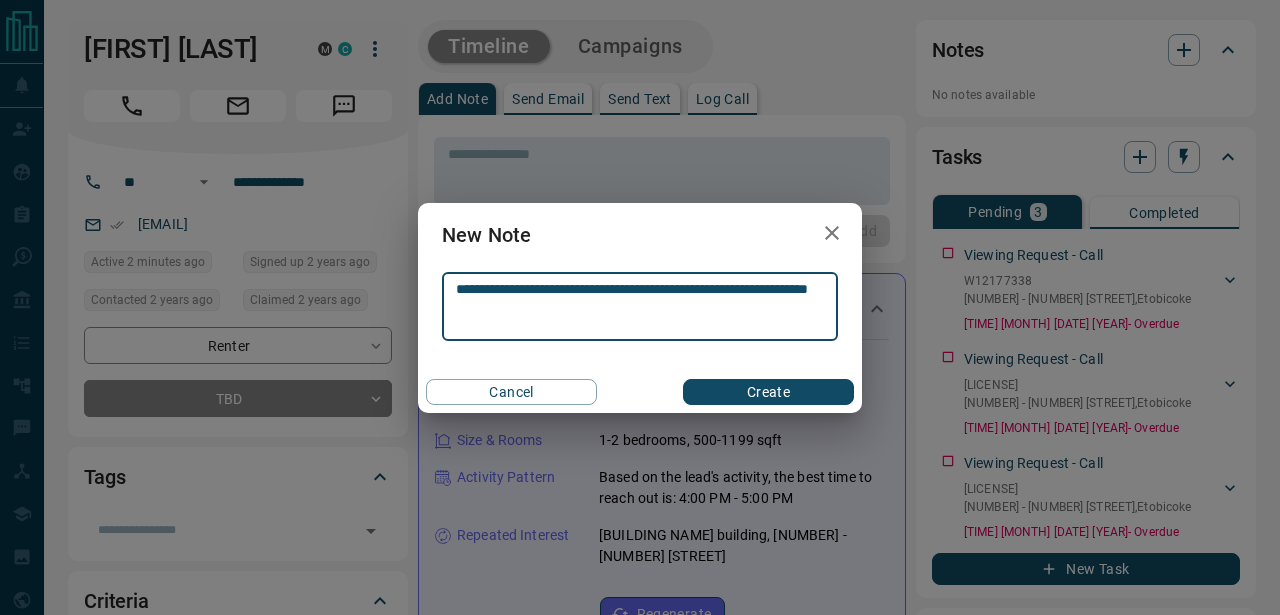 type on "**********" 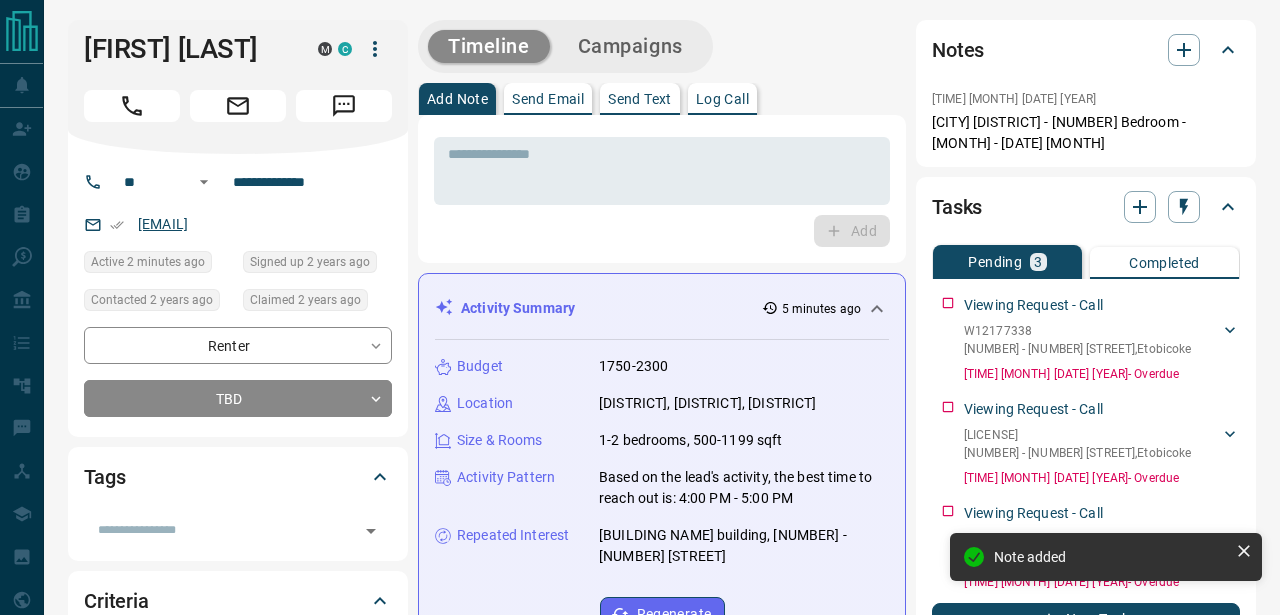 copy on "[EMAIL]" 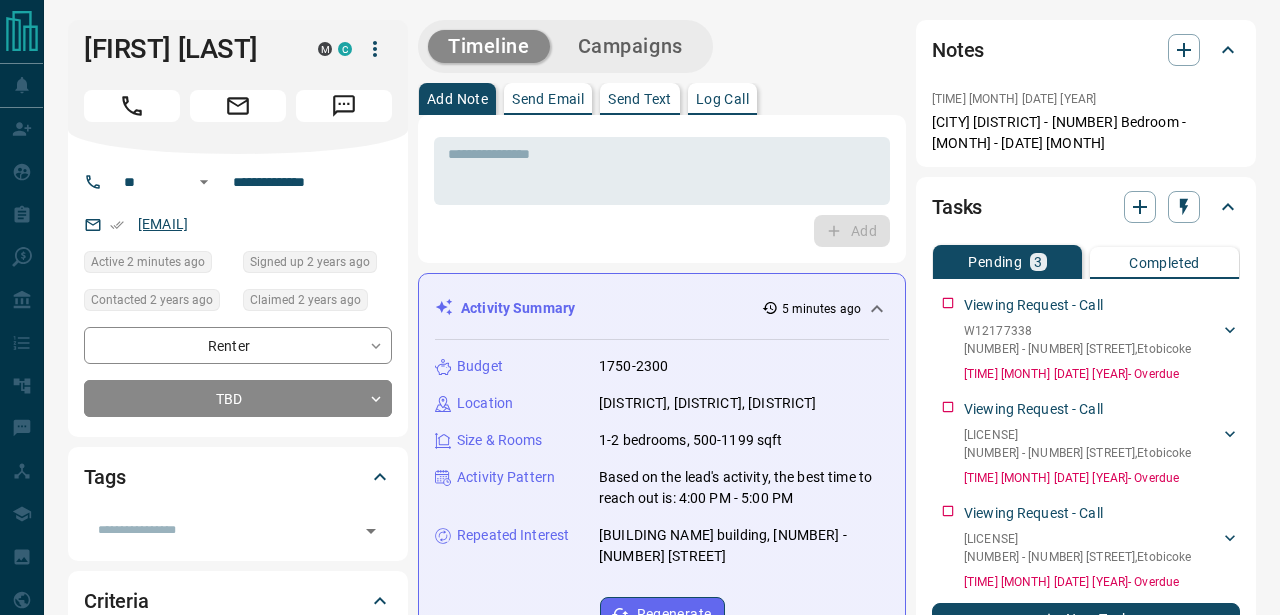 copy on "[EMAIL]" 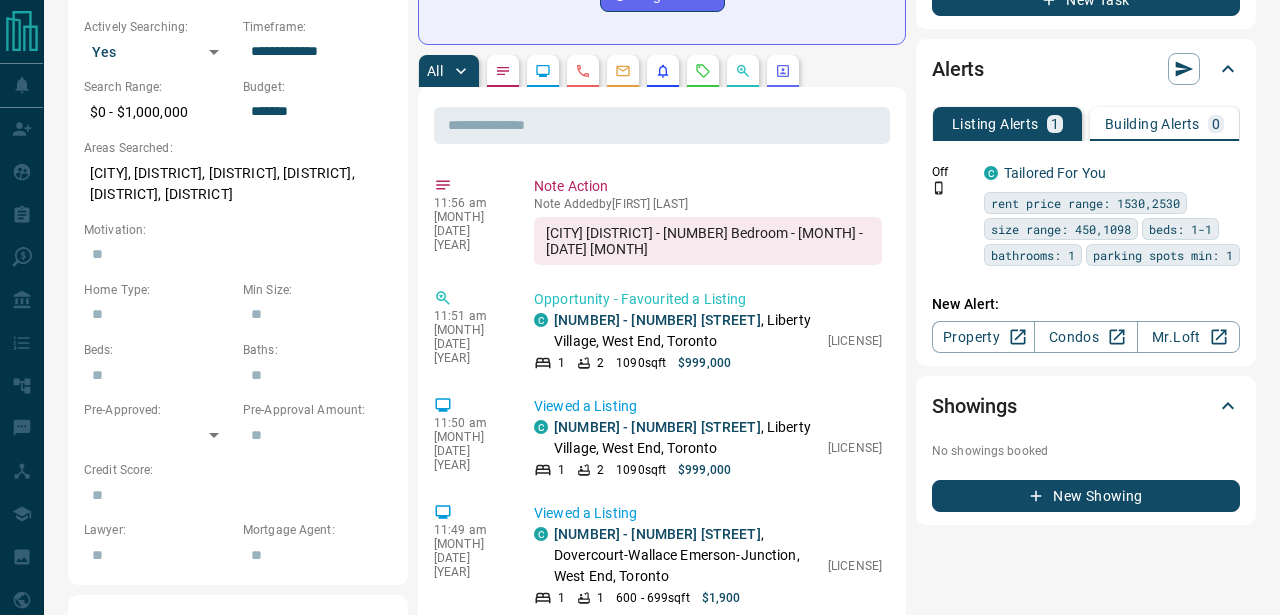 scroll, scrollTop: 507, scrollLeft: 0, axis: vertical 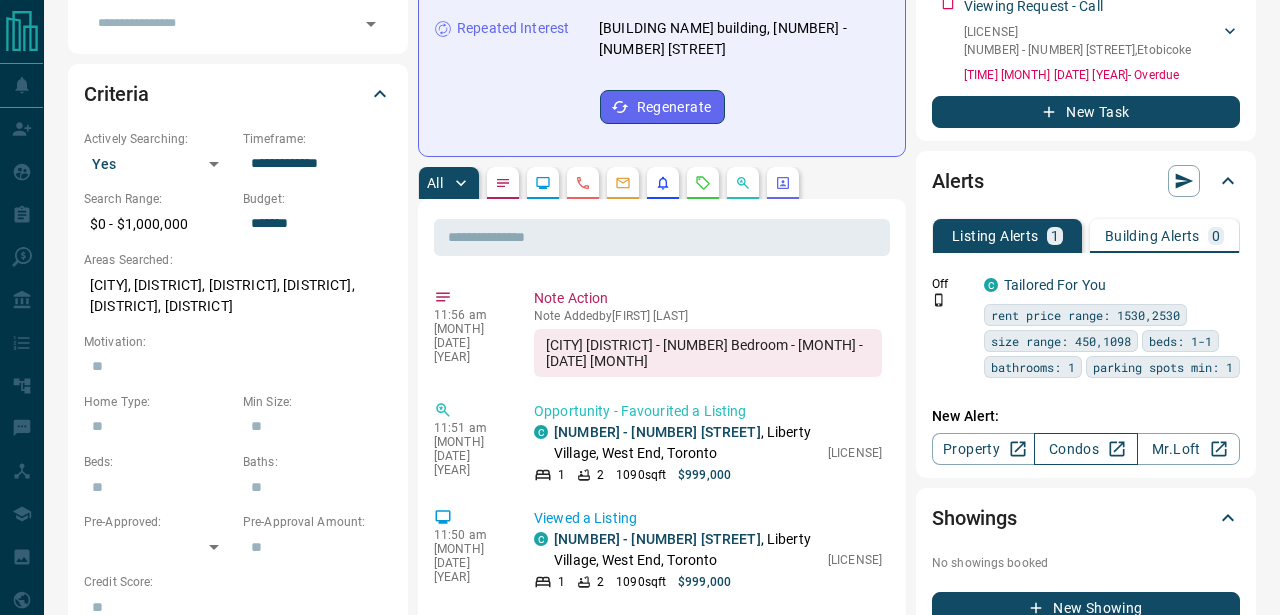 click on "Condos" at bounding box center (1085, 449) 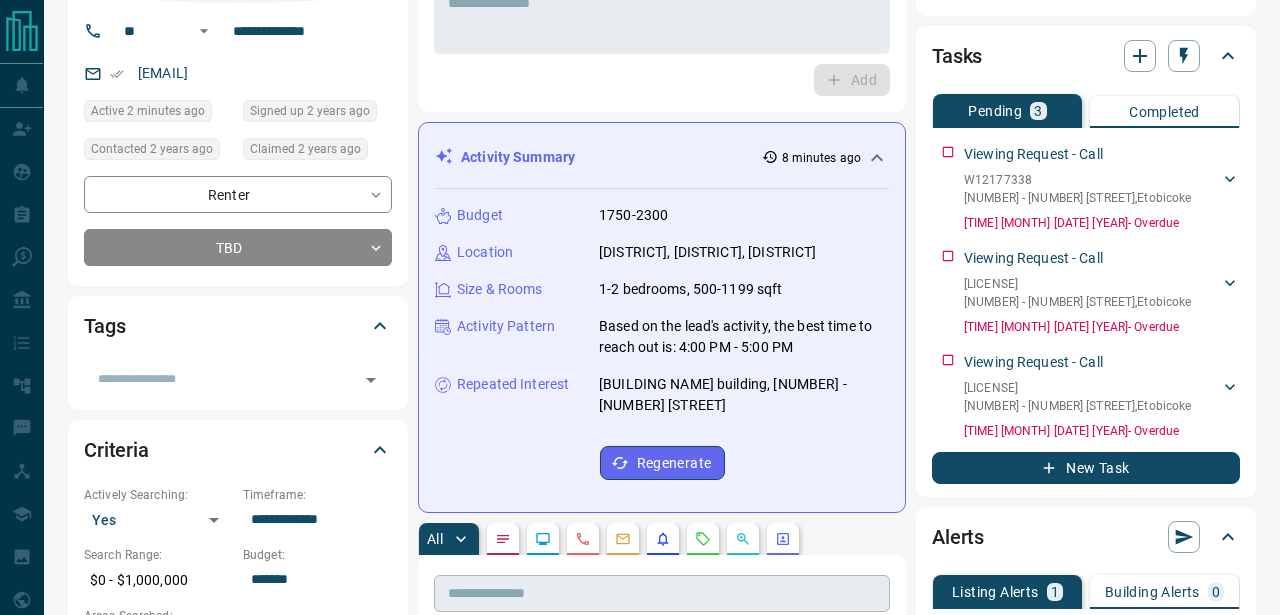 scroll, scrollTop: 0, scrollLeft: 0, axis: both 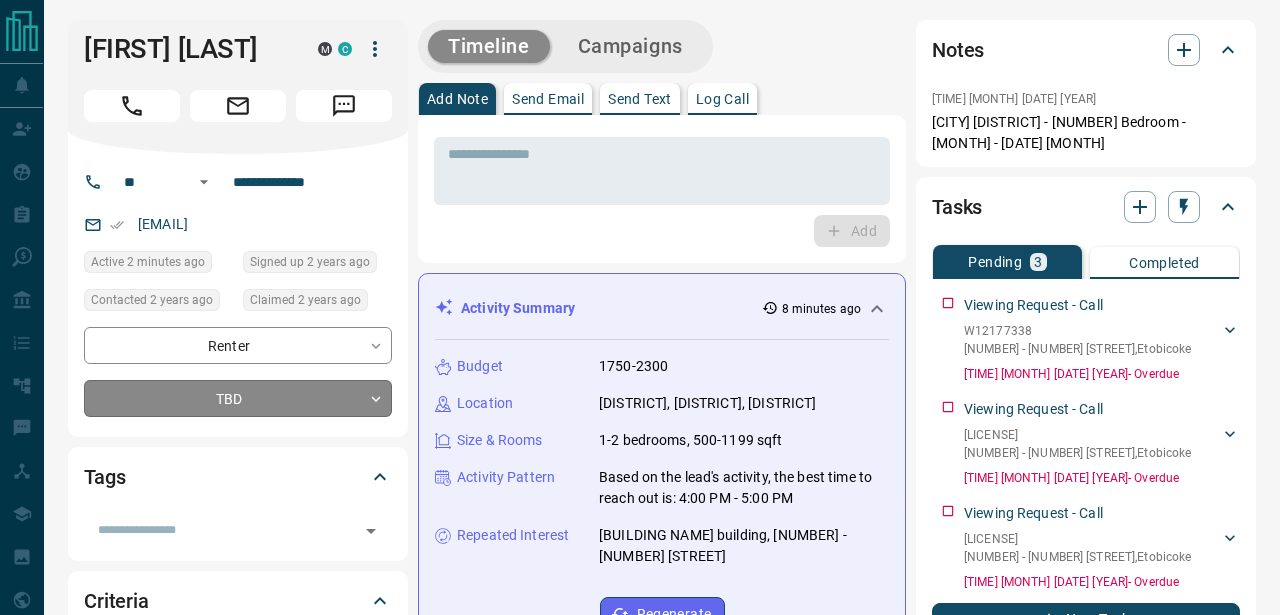 click on "**********" at bounding box center [640, 1214] 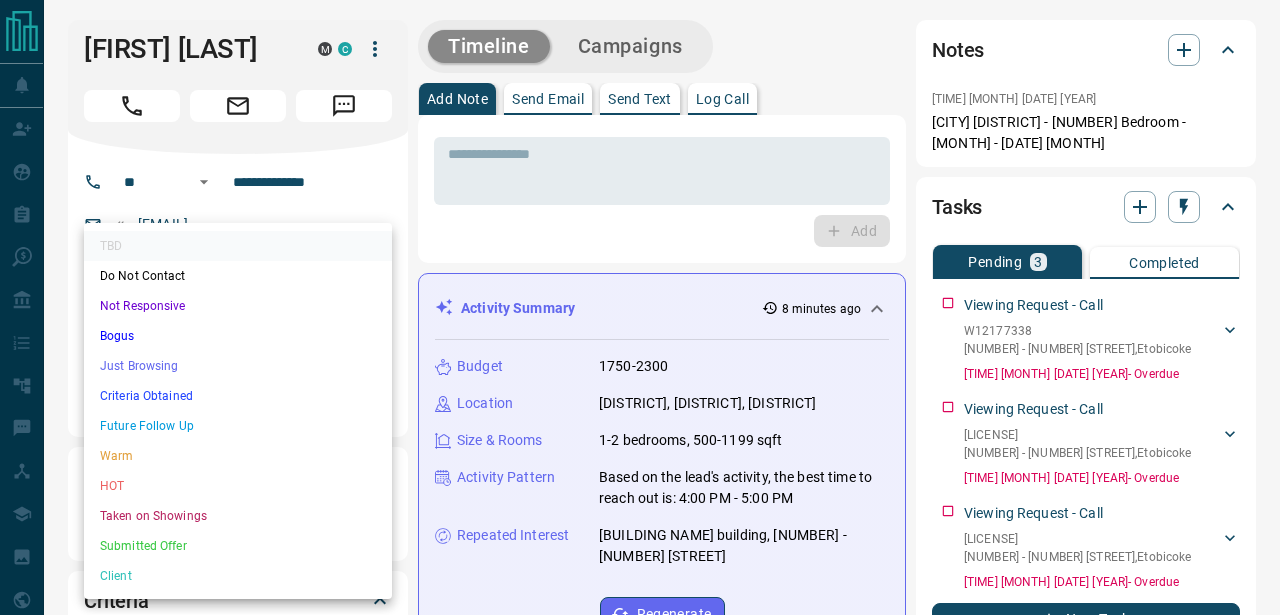 click on "Criteria Obtained" at bounding box center [238, 396] 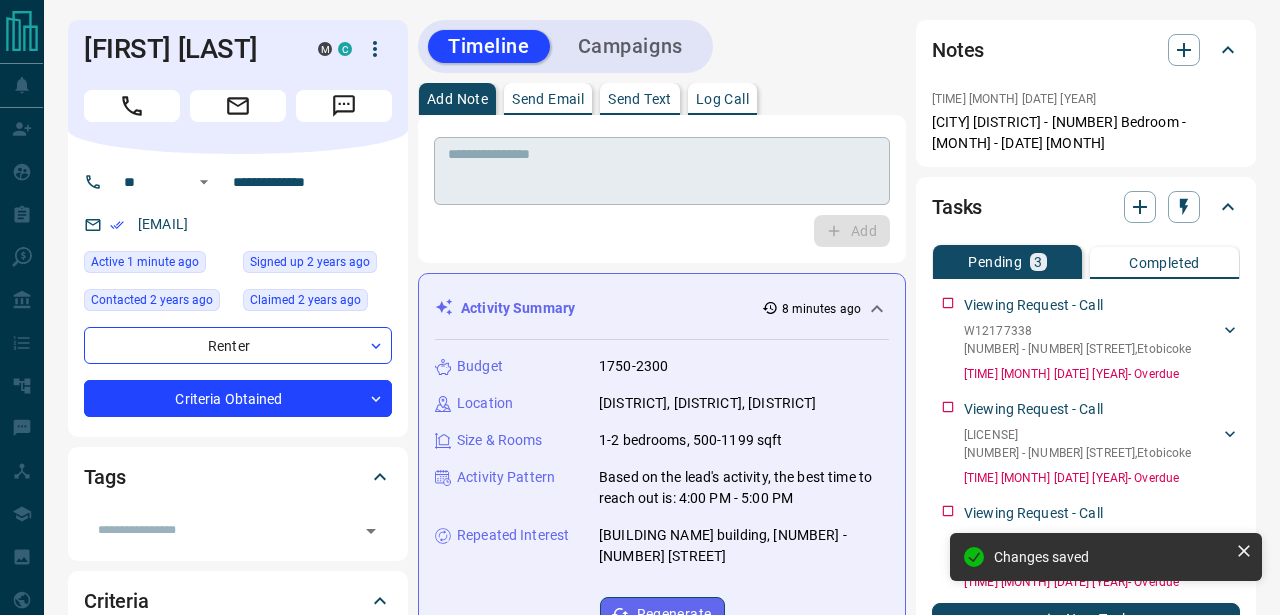 type on "*" 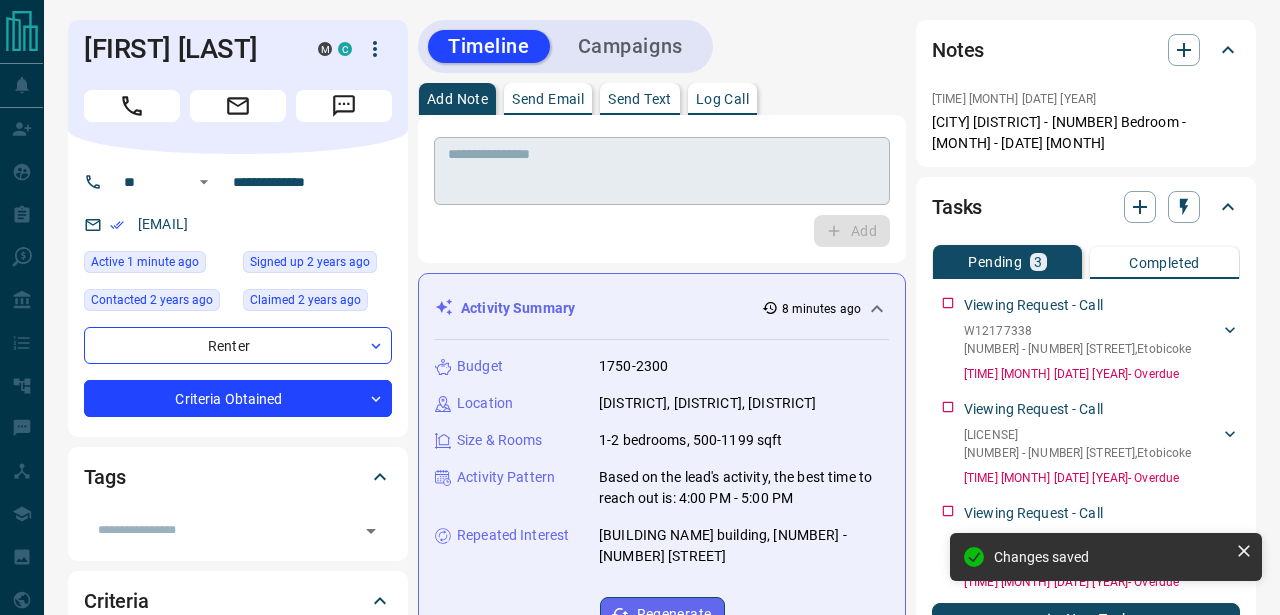 click at bounding box center (662, 171) 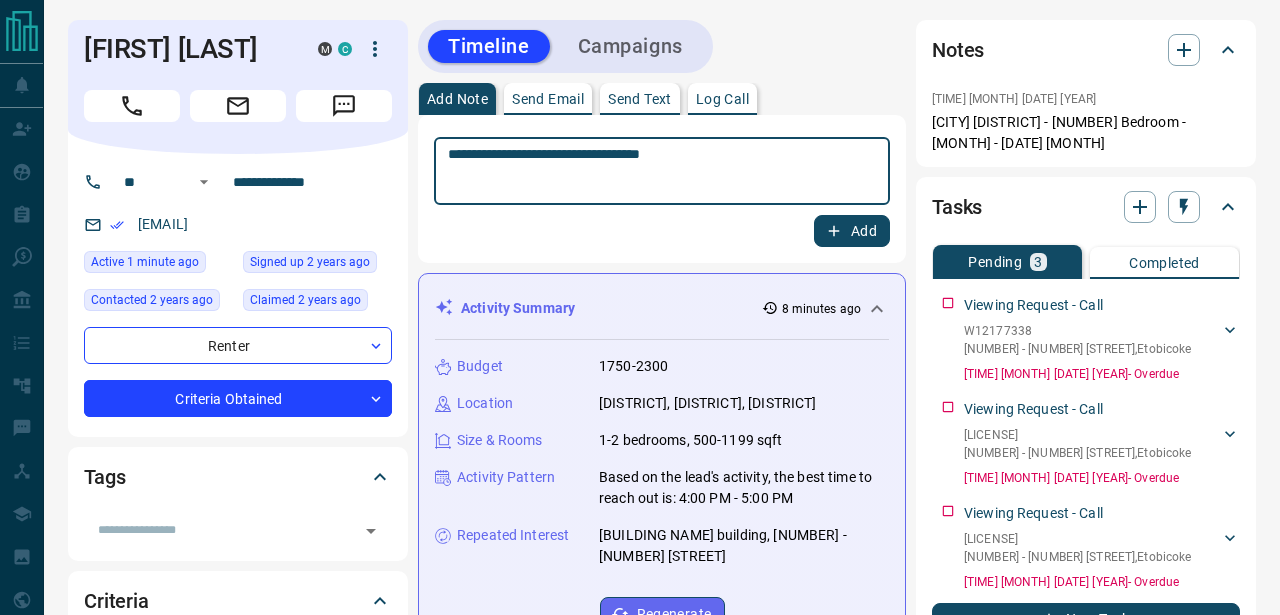 type on "**********" 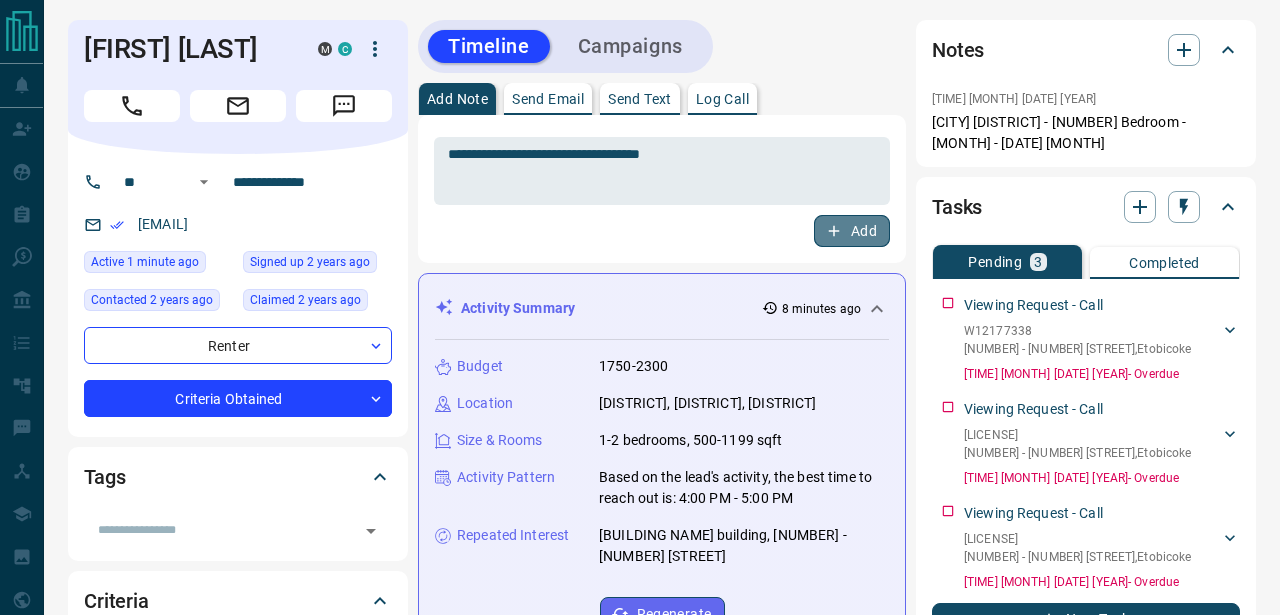 click 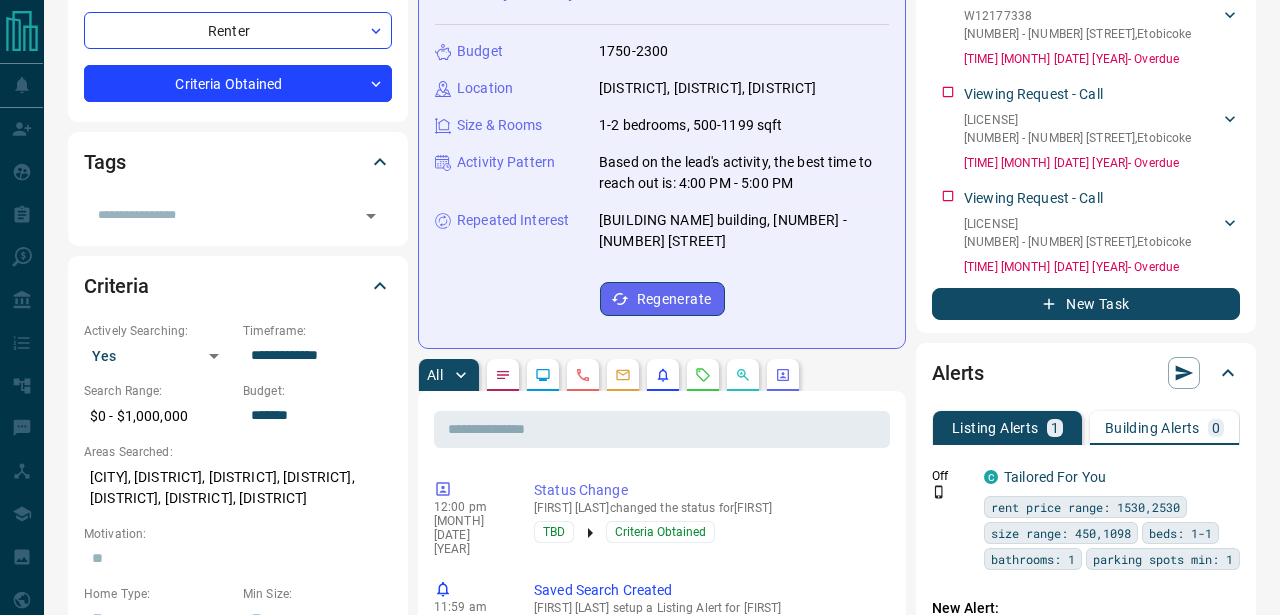scroll, scrollTop: 0, scrollLeft: 0, axis: both 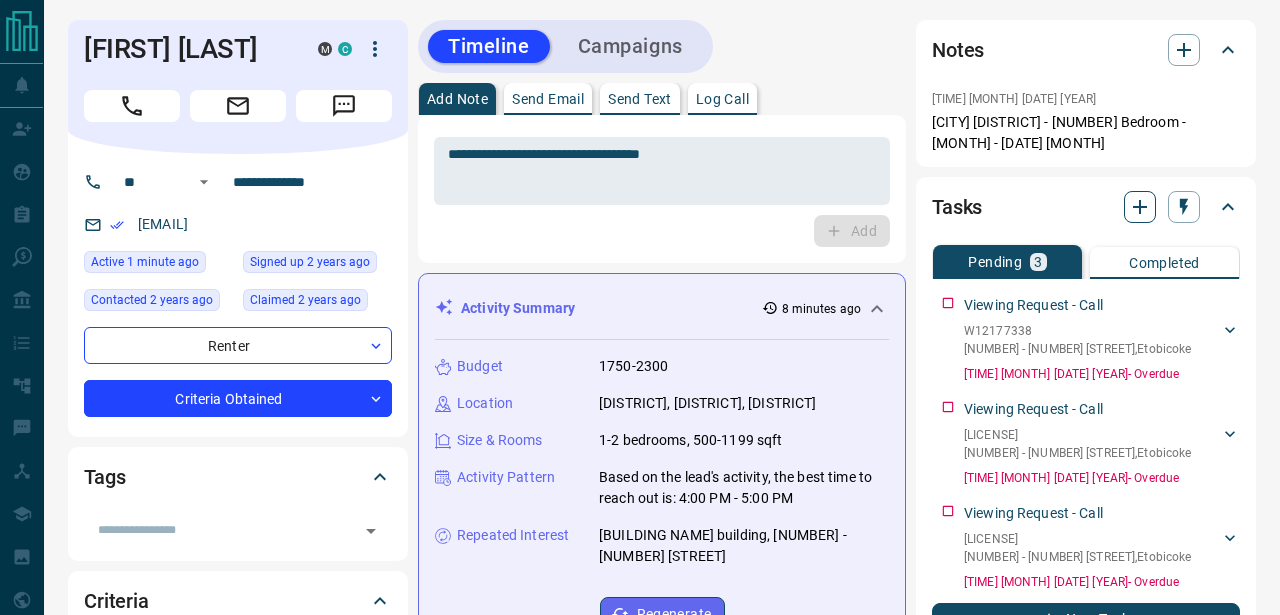 click 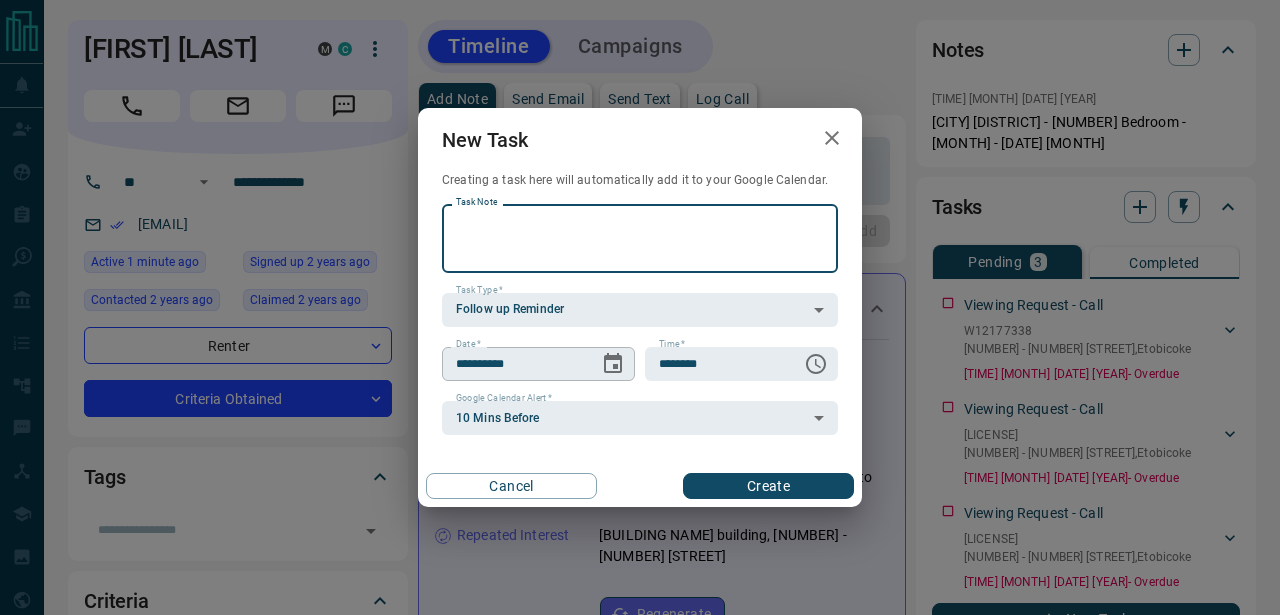 click 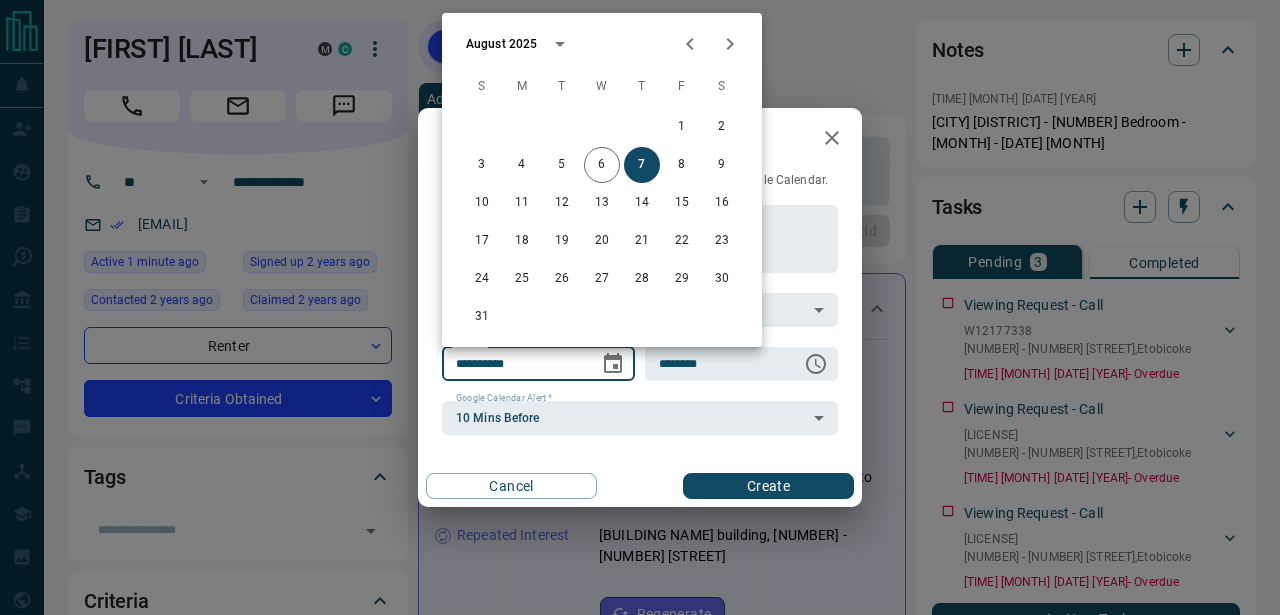 click 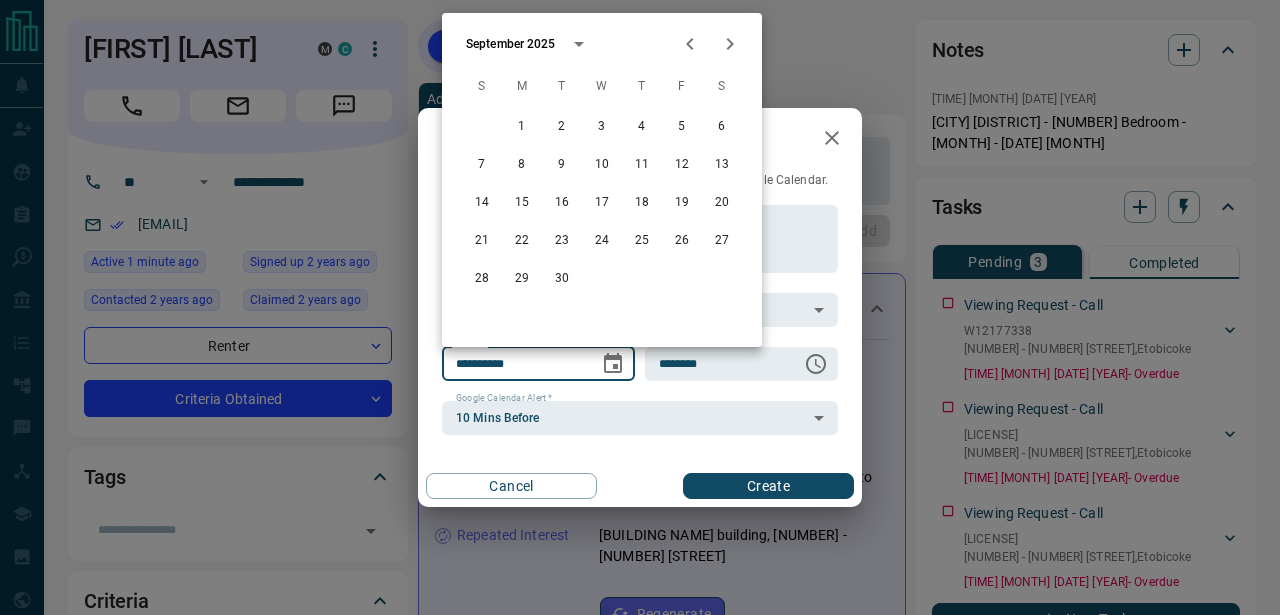 click 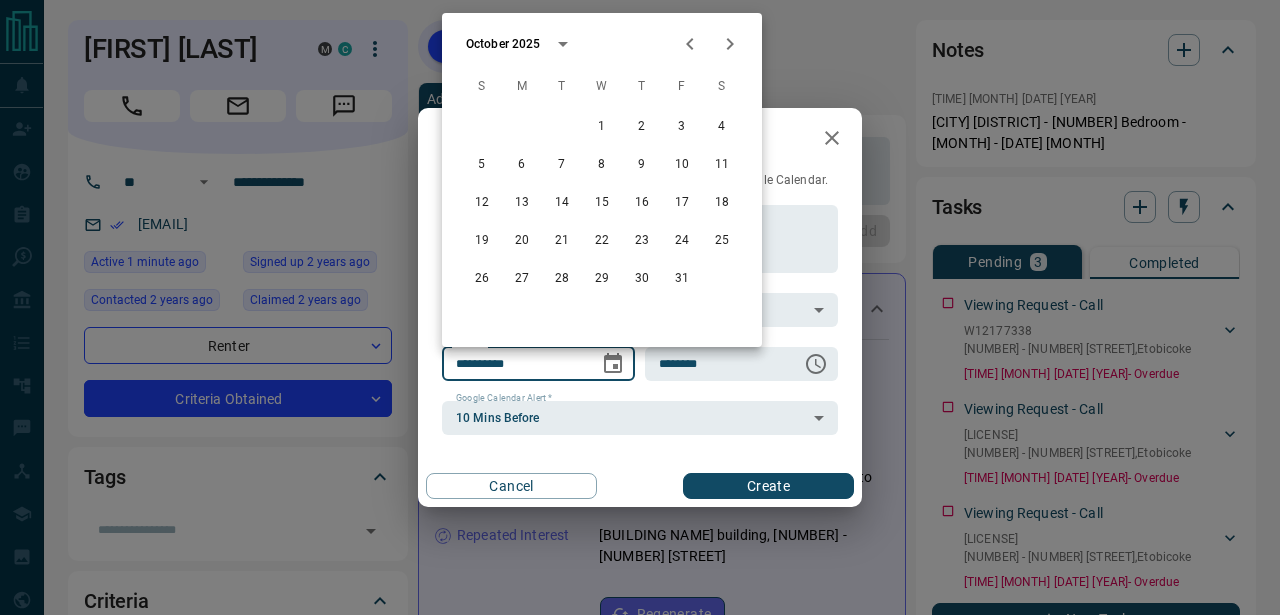 click 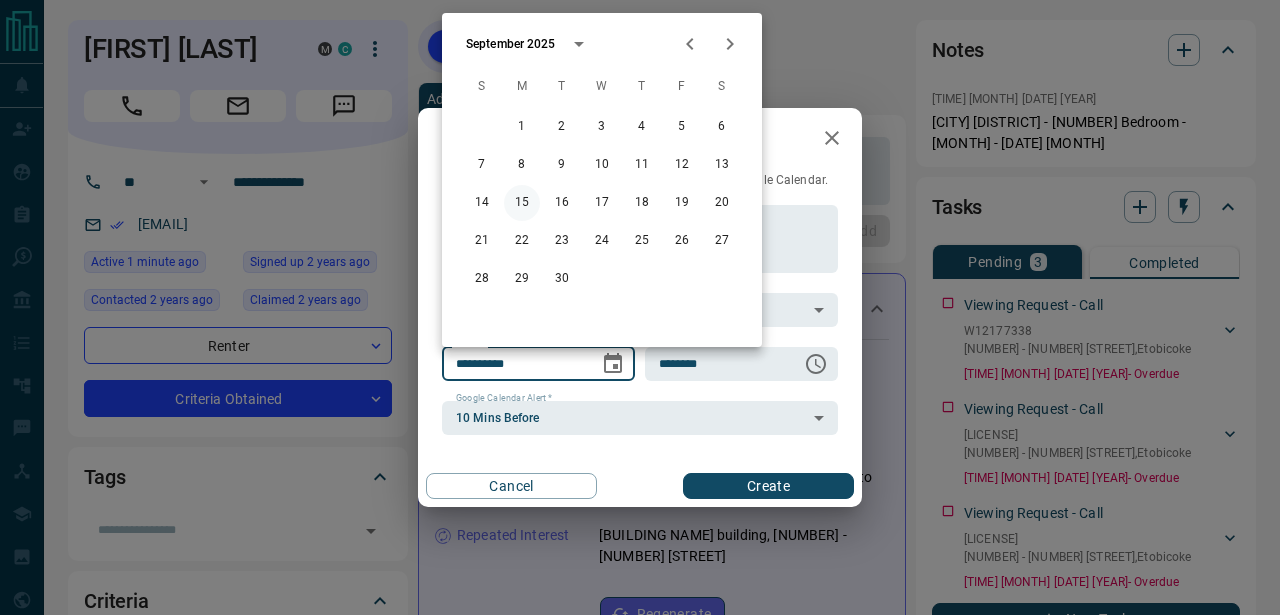 click on "15" at bounding box center (522, 203) 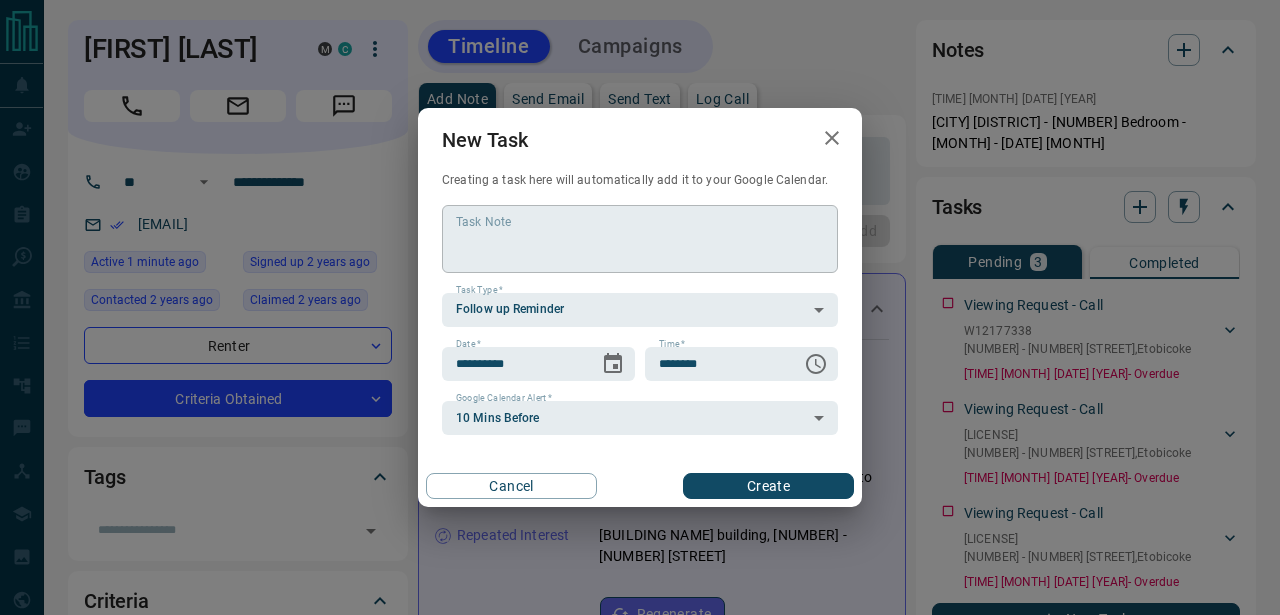 click on "Task Note" at bounding box center [640, 238] 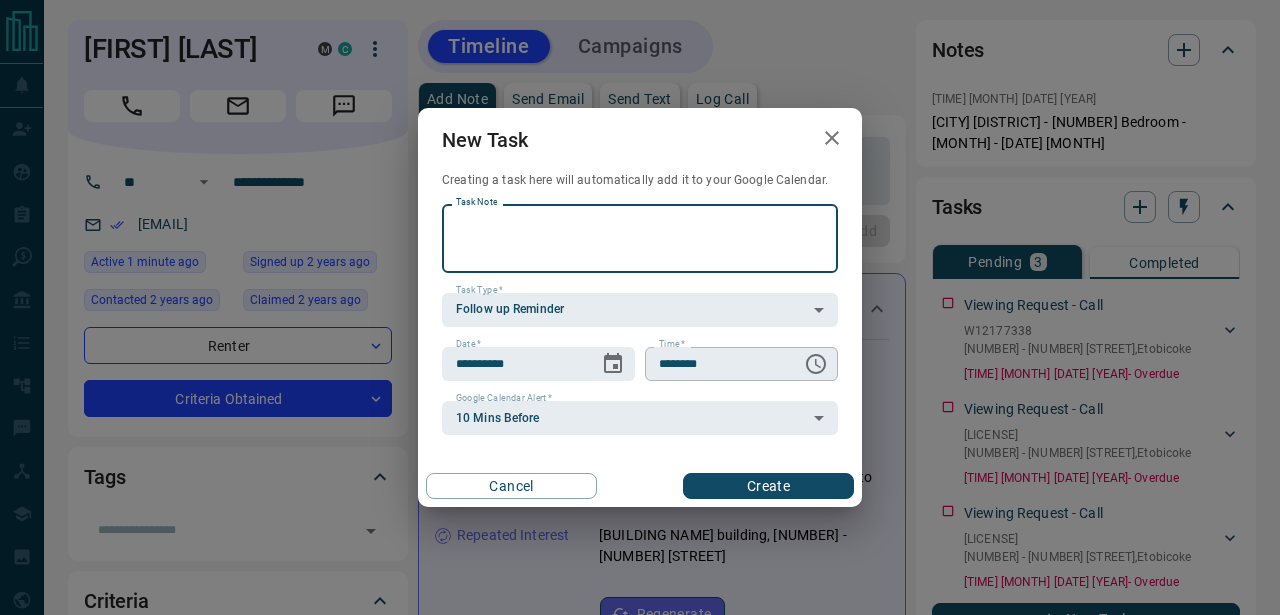 click on "********" at bounding box center (716, 364) 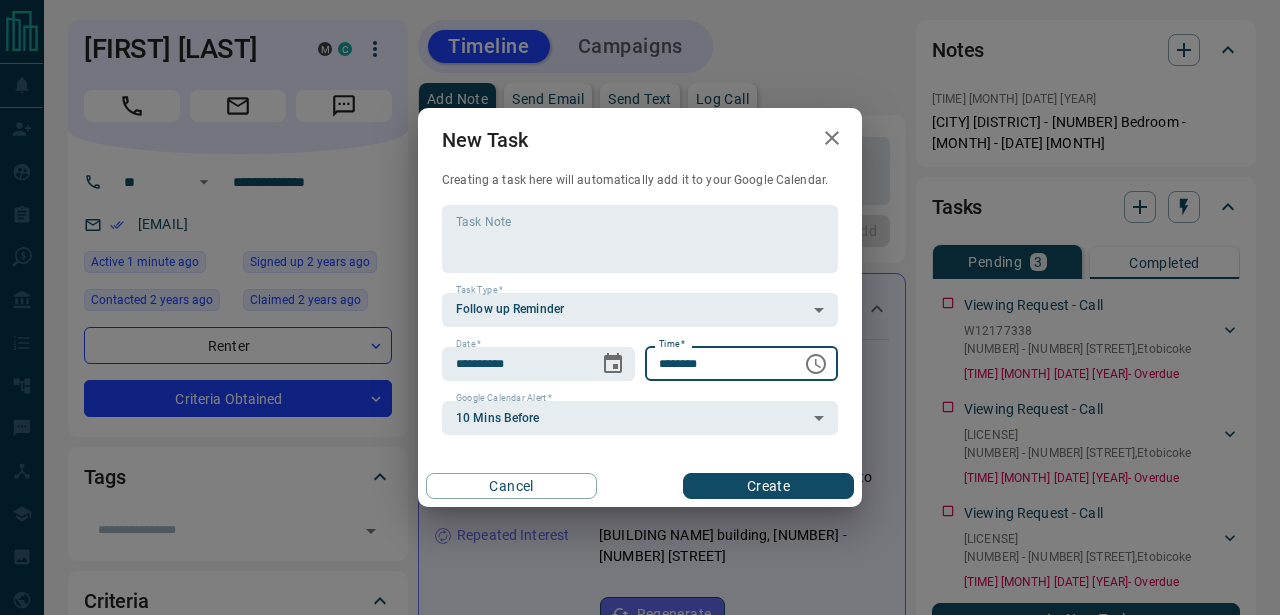 click on "********" at bounding box center [716, 364] 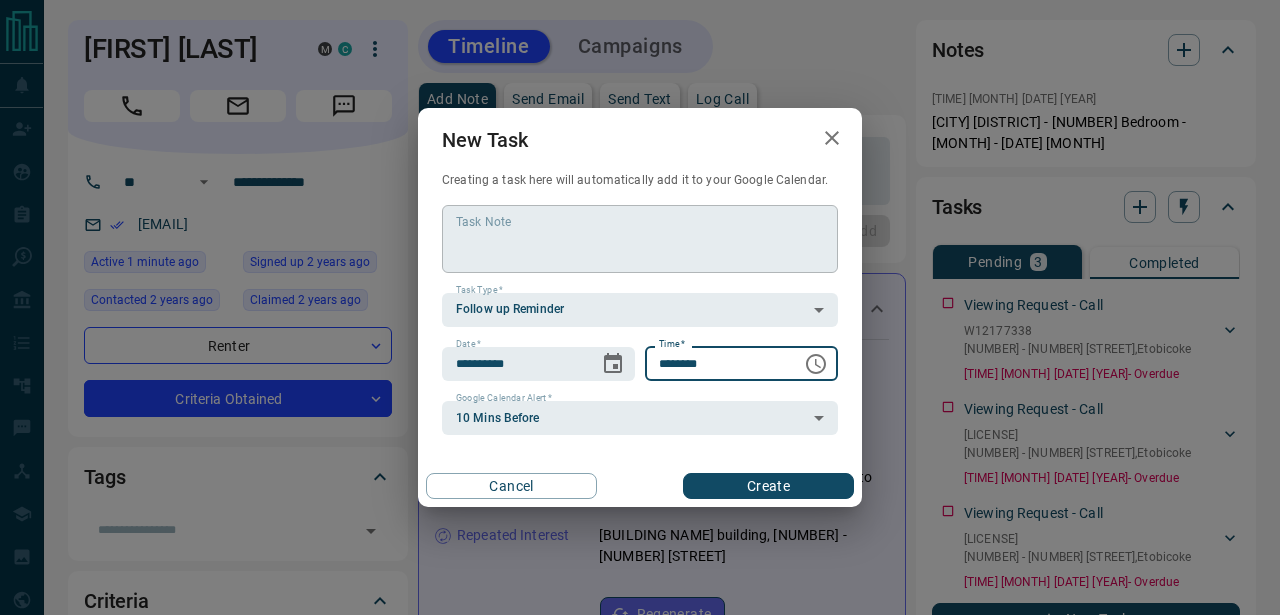 type on "********" 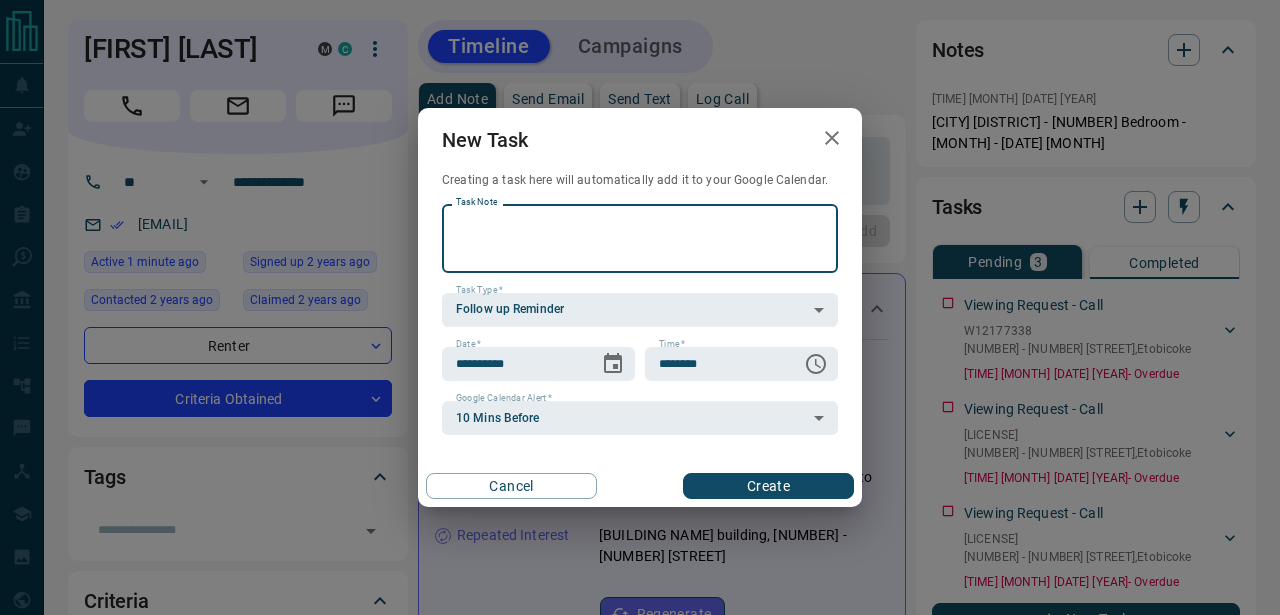 click on "Task Note" at bounding box center (640, 238) 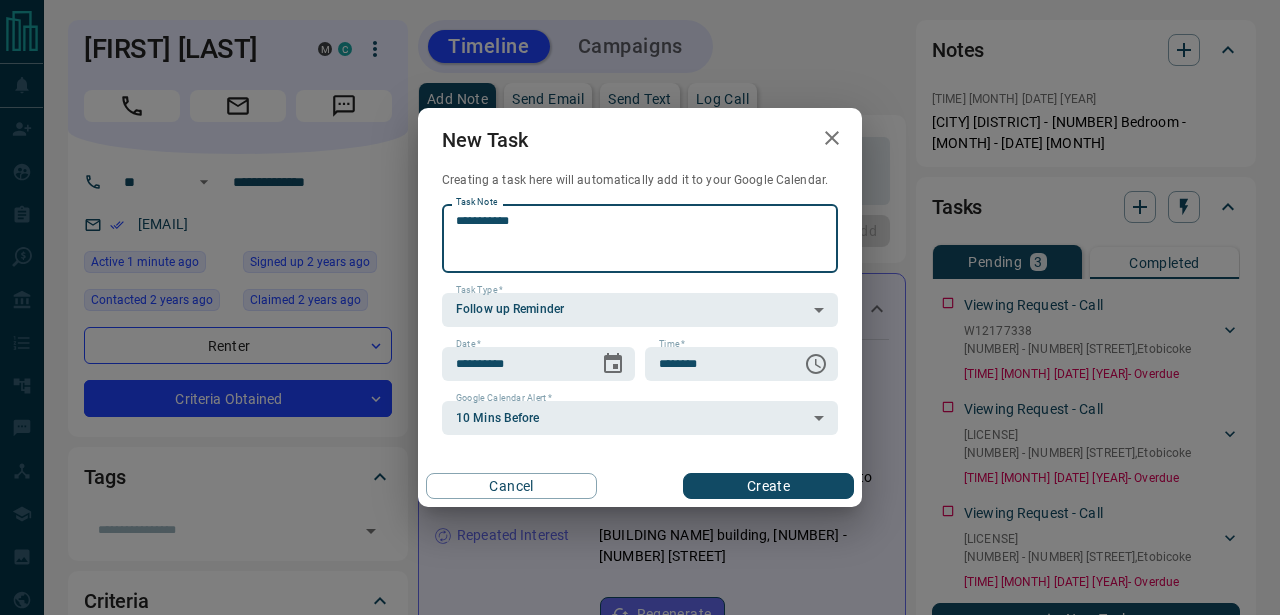 type on "**********" 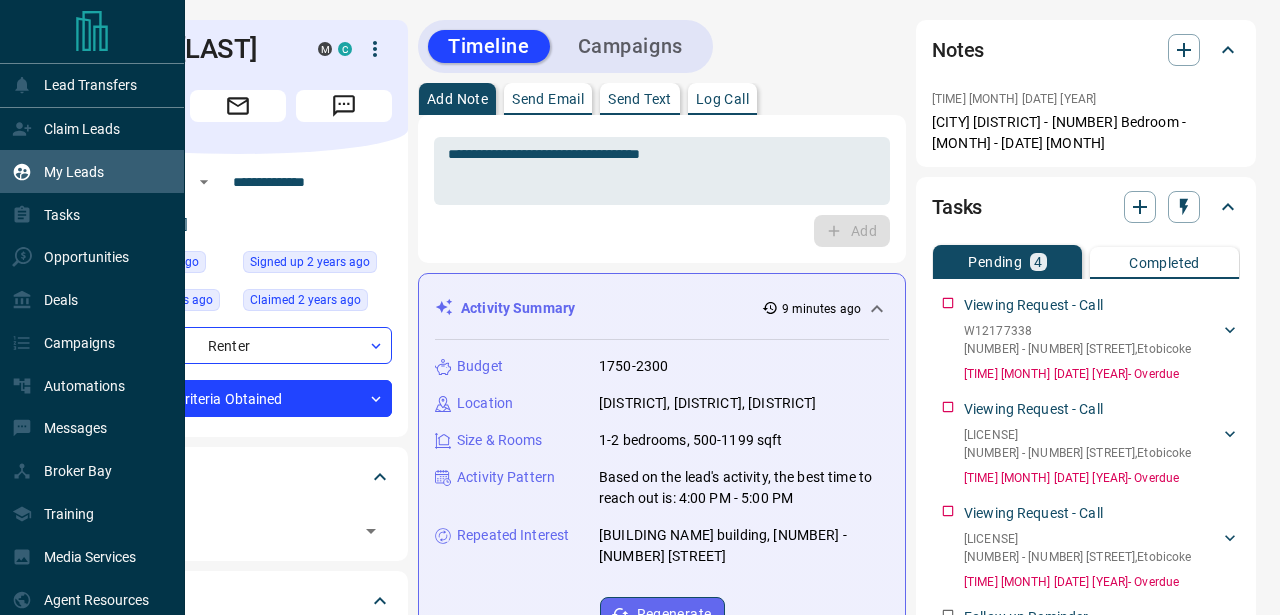 click on "My Leads" at bounding box center [74, 172] 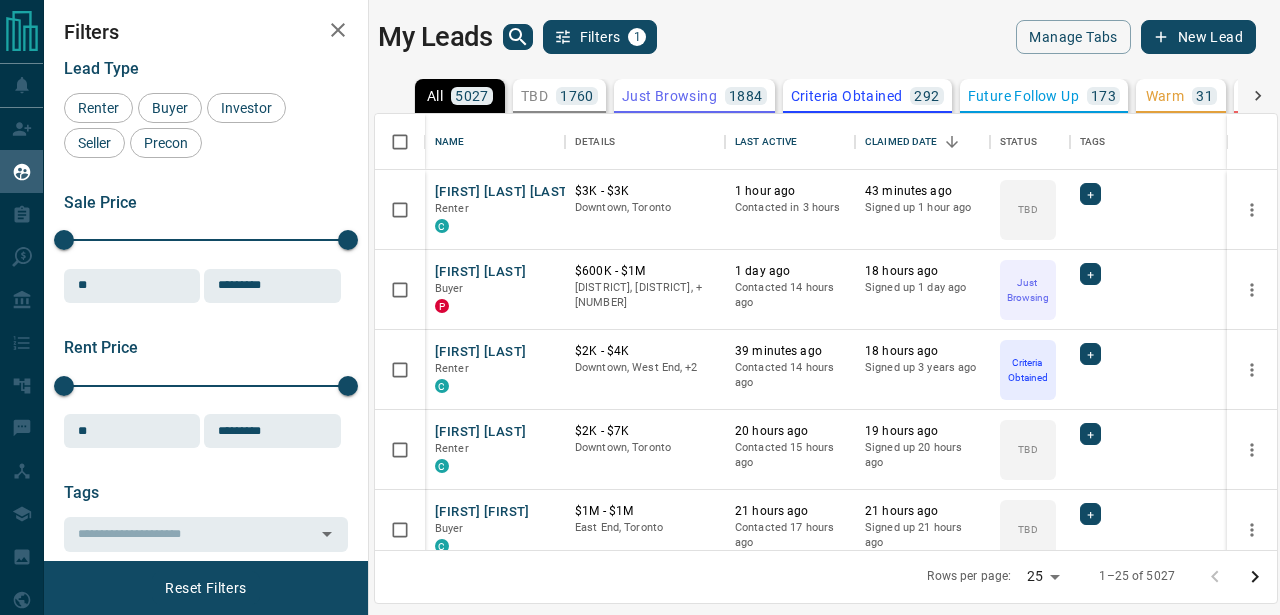 scroll, scrollTop: 1, scrollLeft: 1, axis: both 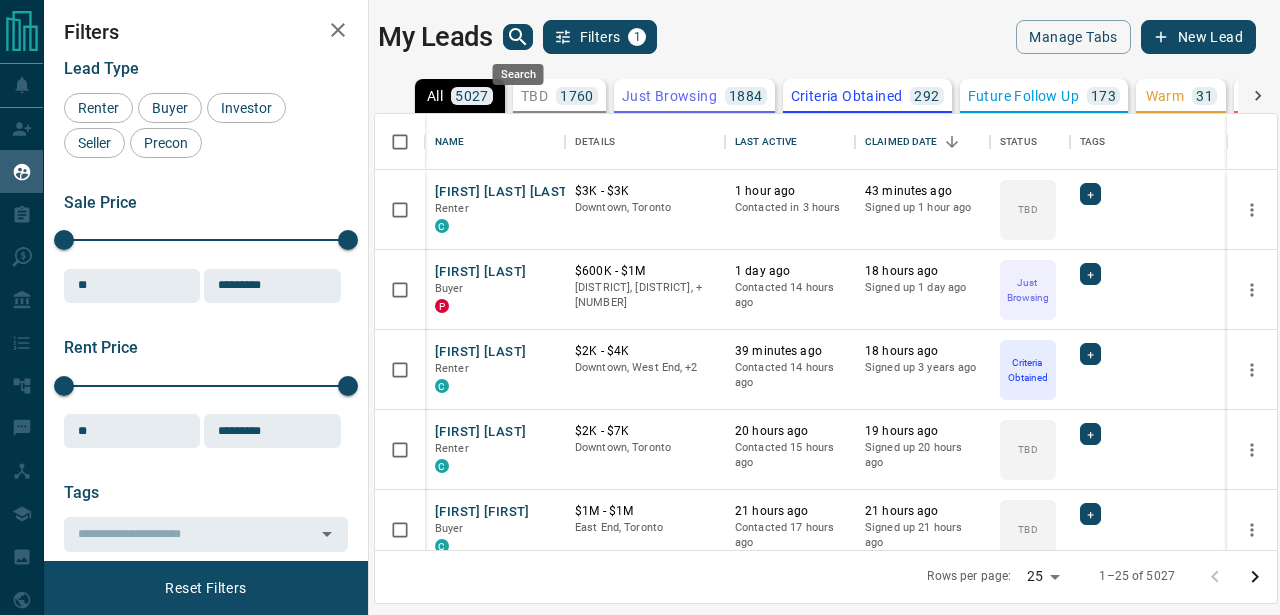 click 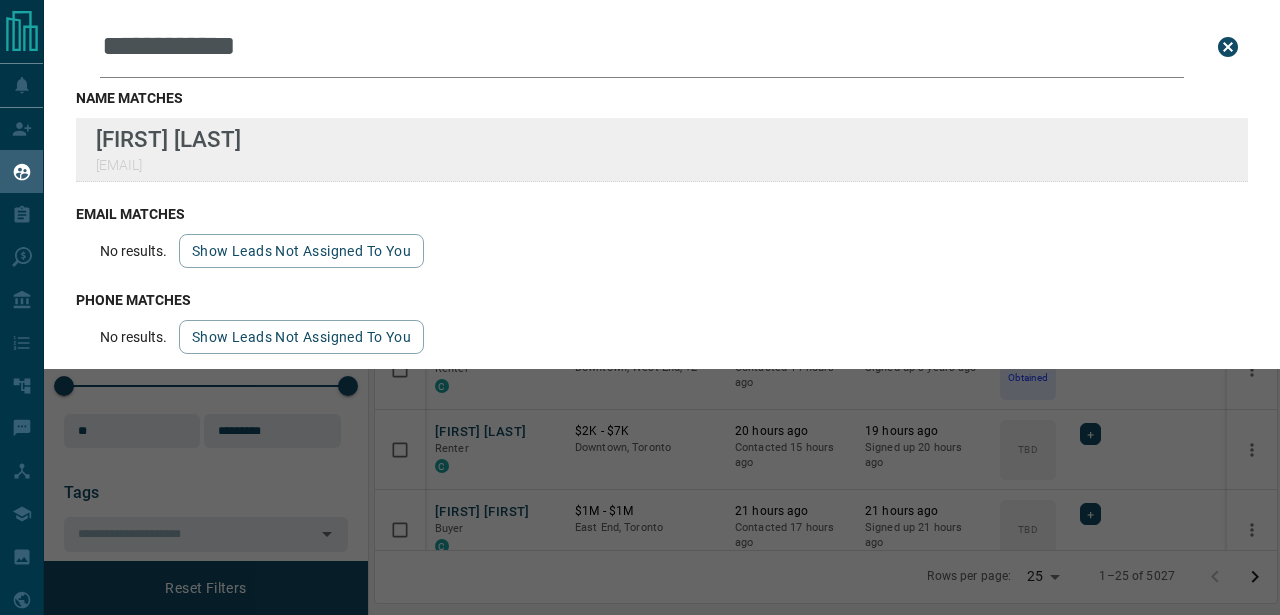 click on "name matches [FIRST] [LAST] [EMAIL] email matches No results. Show leads not assigned to you phone matches No results. Show leads not assigned to you id matches No results. Show leads not assigned to you Filters 1 Manage Tabs New Lead All 5027 TBD 1760 Do Not Contact - Not Responsive 340 Bogus 168 Just Browsing 1884 Criteria Obtained 292 Future Follow Up 173 Warm 31 HOT 114 Taken on Showings 24 Submitted Offer 62 Client 179 Name Details Last Active Claimed Date Status Tags [FIRST] [LAST] [ROLE] C [PRICE] [DISTRICT], [CITY] [TIME] ago Contacted in [TIME] ago Signed up [TIME] ago TBD + [FIRST] [LAST] Buyer P [PRICE] [DISTRICT], [DISTRICT], +[NUMBER] [TIME] ago Contacted [TIME] ago [TIME] ago Signed up [TIME] ago + C" at bounding box center (640, 295) 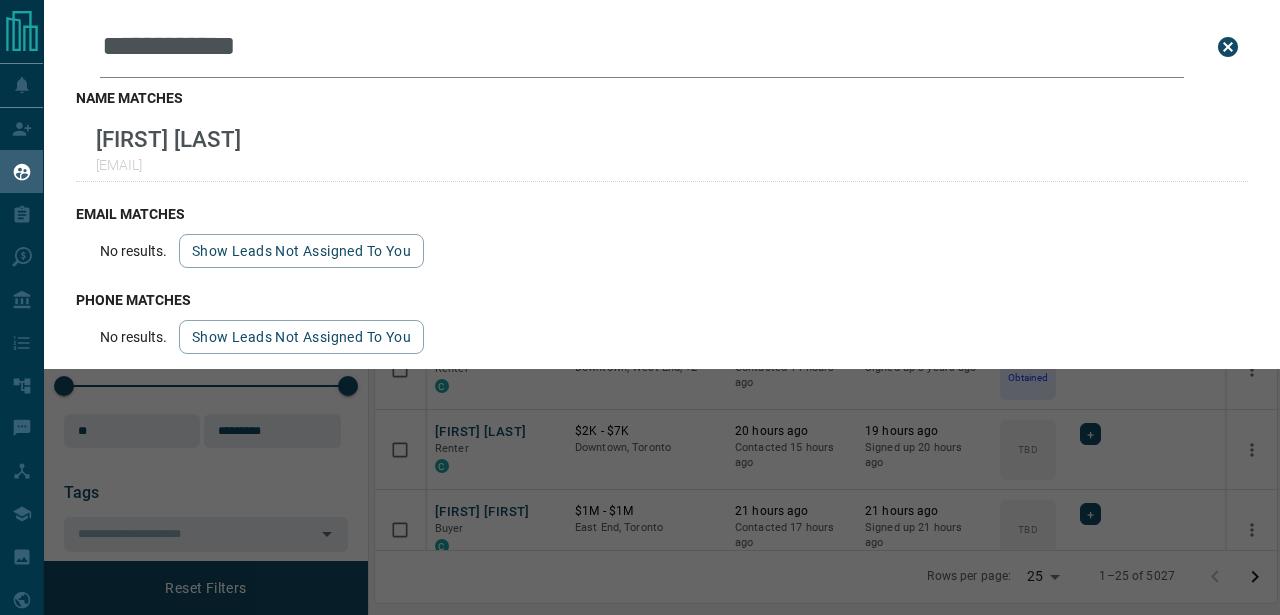 click on "**********" at bounding box center [642, 47] 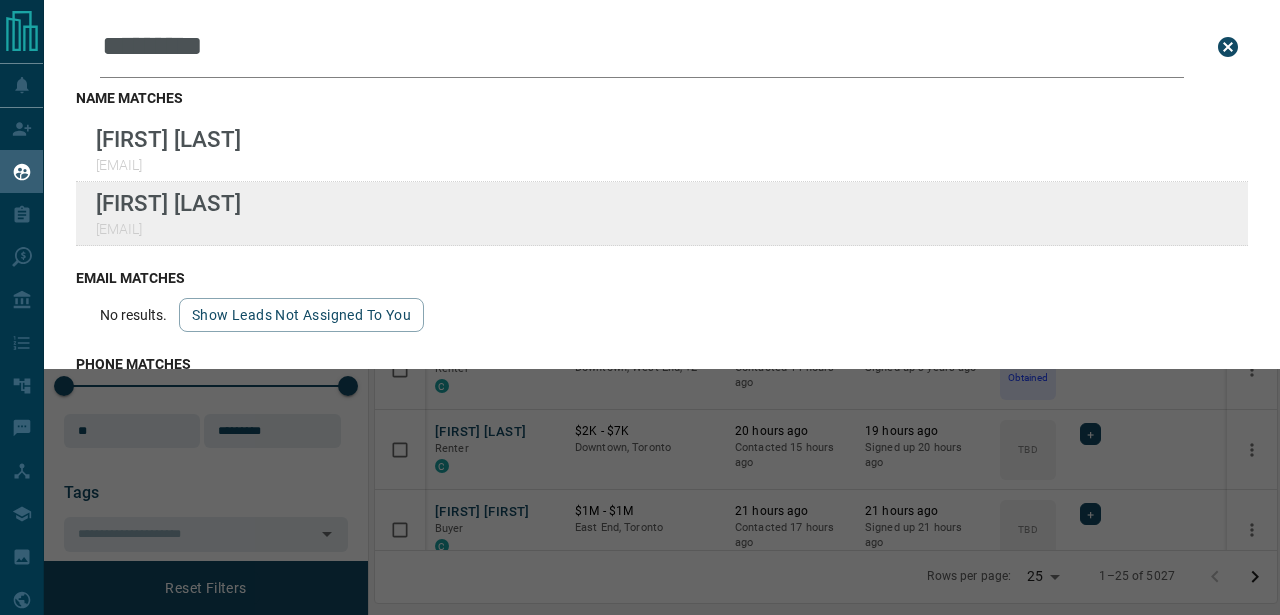 type on "*********" 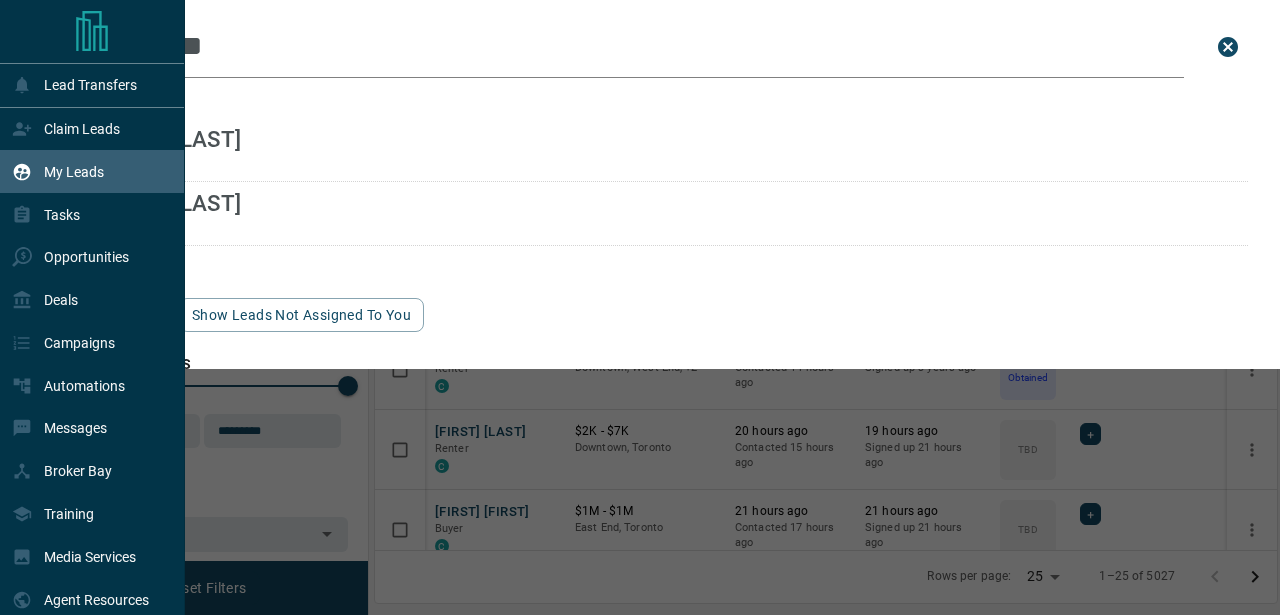 click on "My Leads" at bounding box center (58, 171) 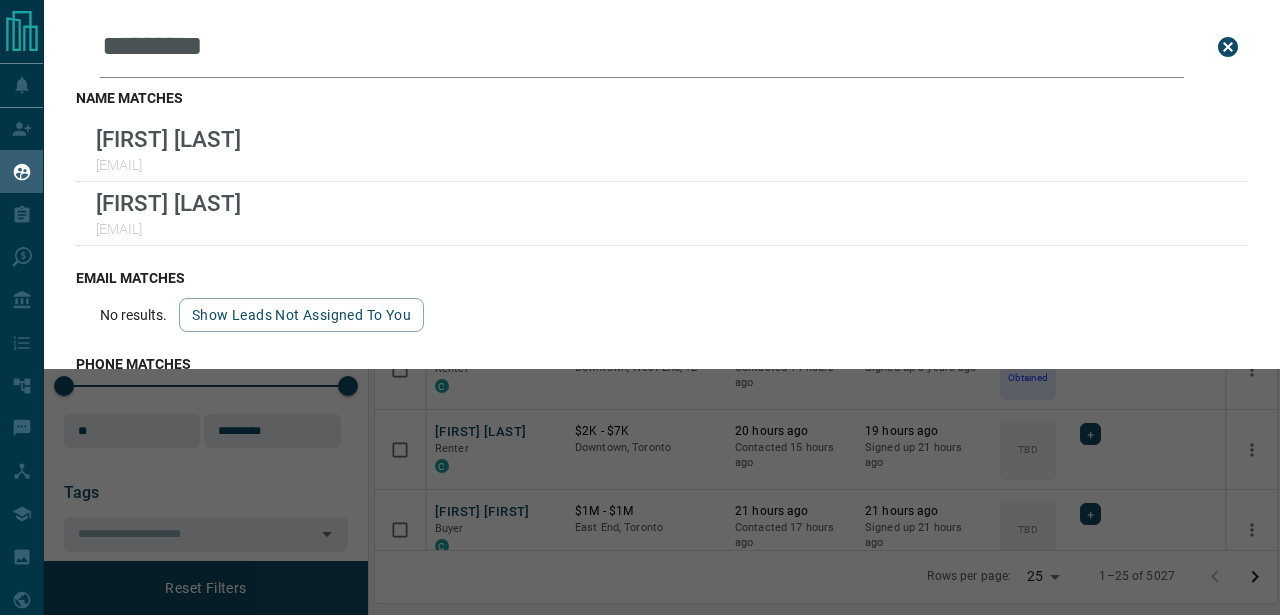 click 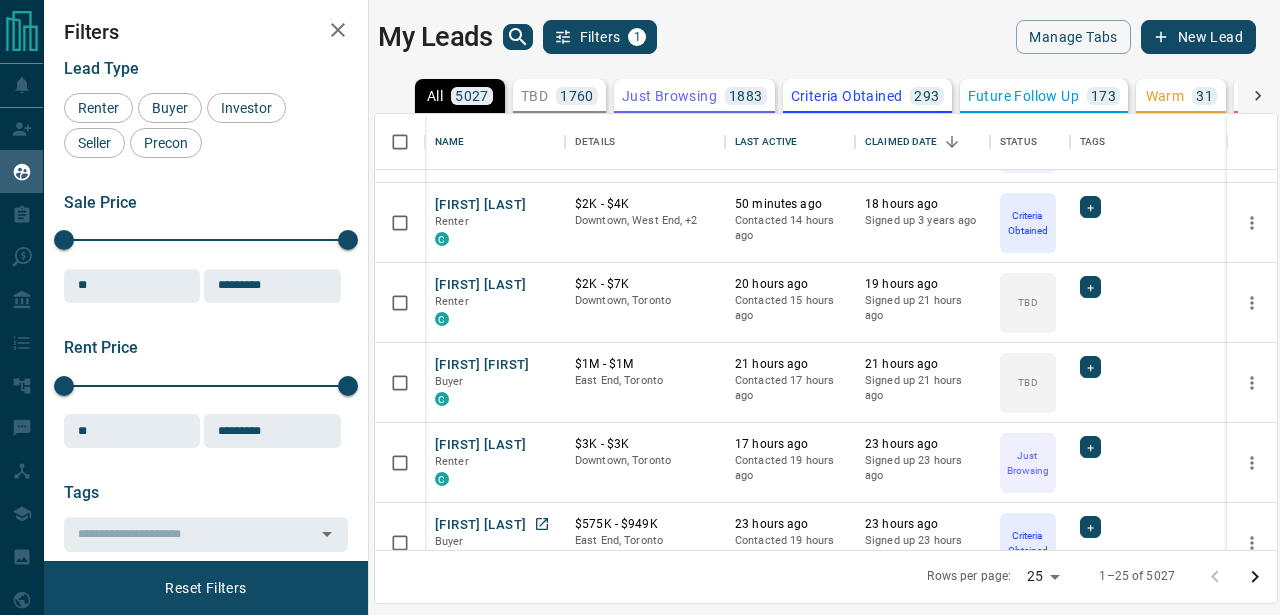 scroll, scrollTop: 292, scrollLeft: 0, axis: vertical 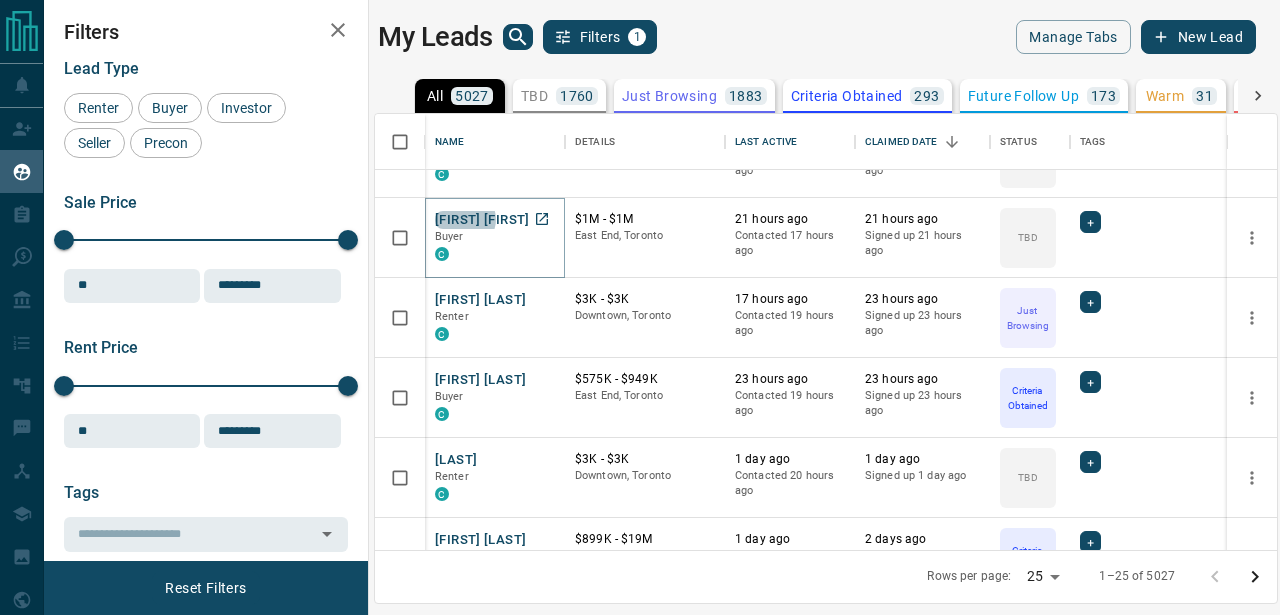 click on "[FIRST] [FIRST]" at bounding box center [482, 220] 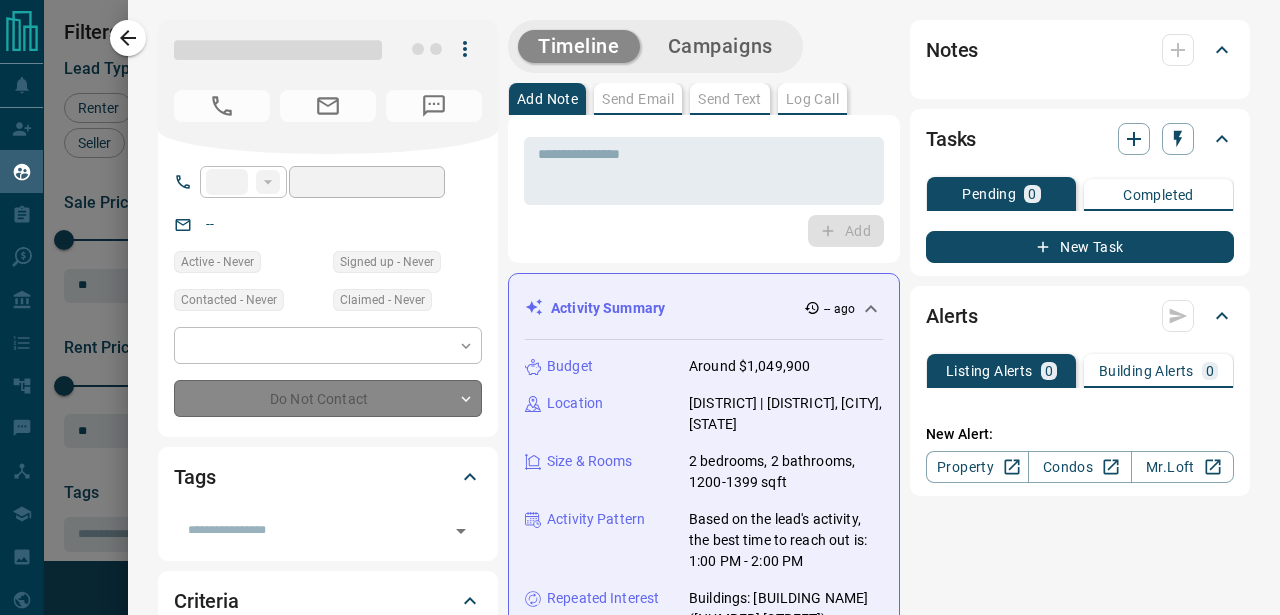 type on "**" 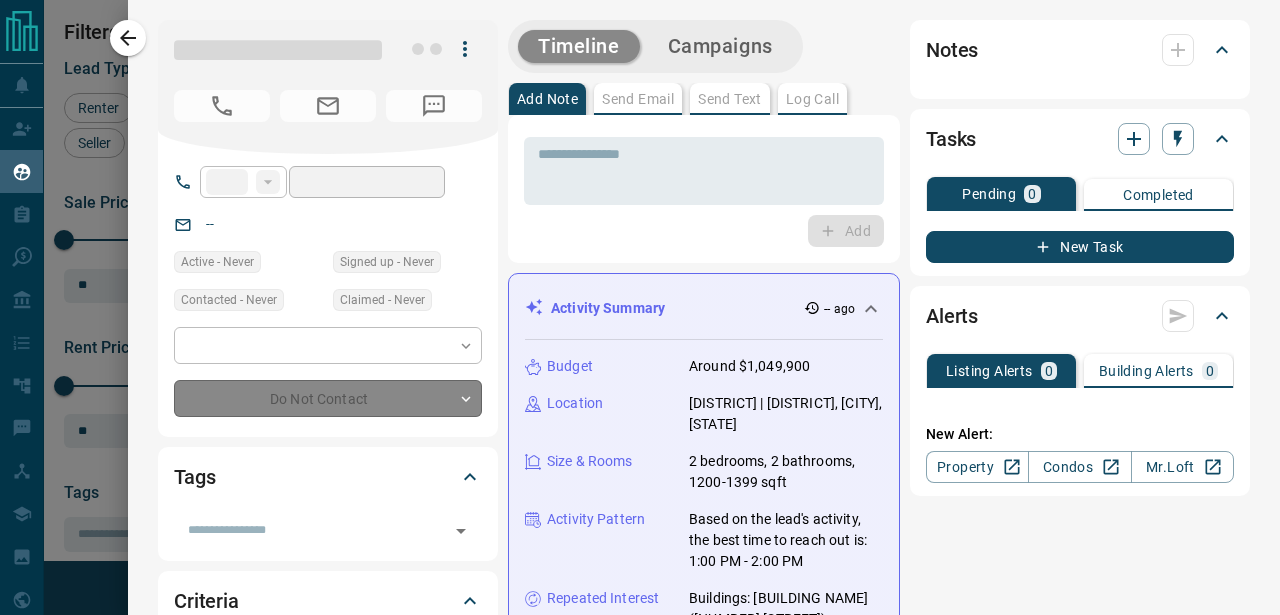 type on "**********" 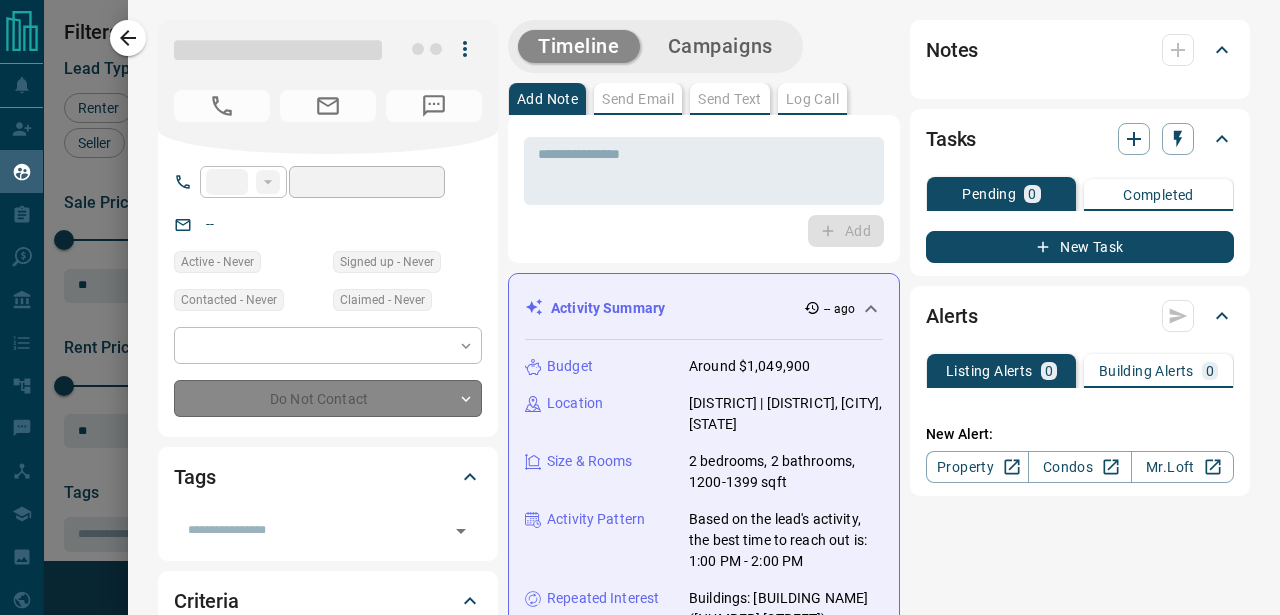 type on "**********" 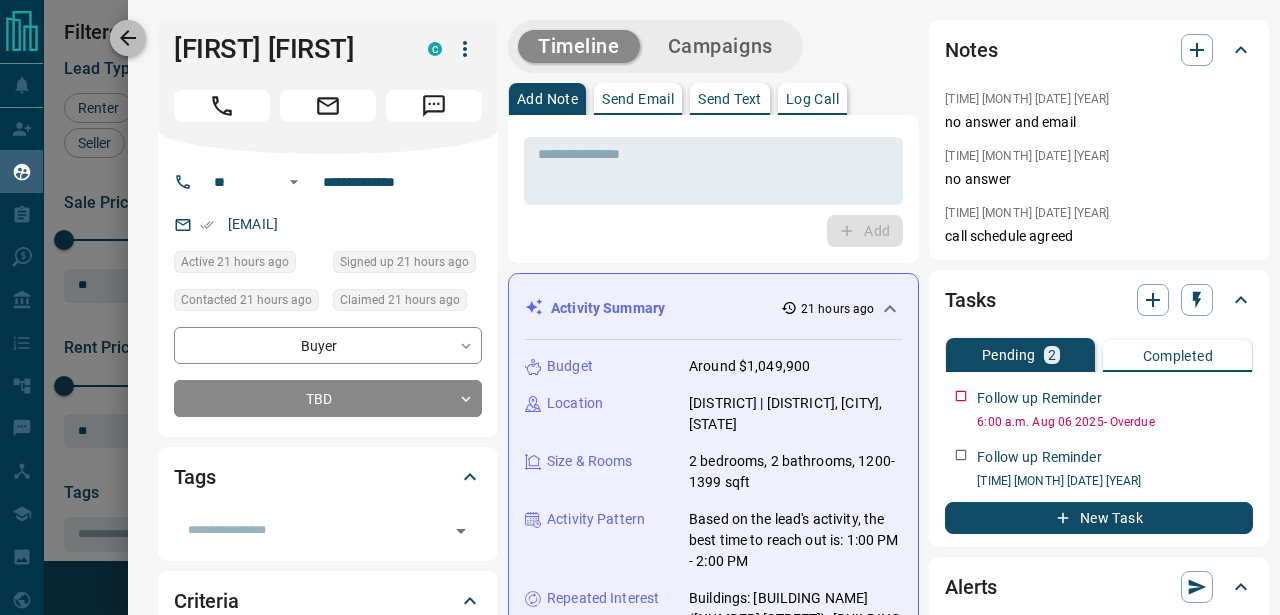 click 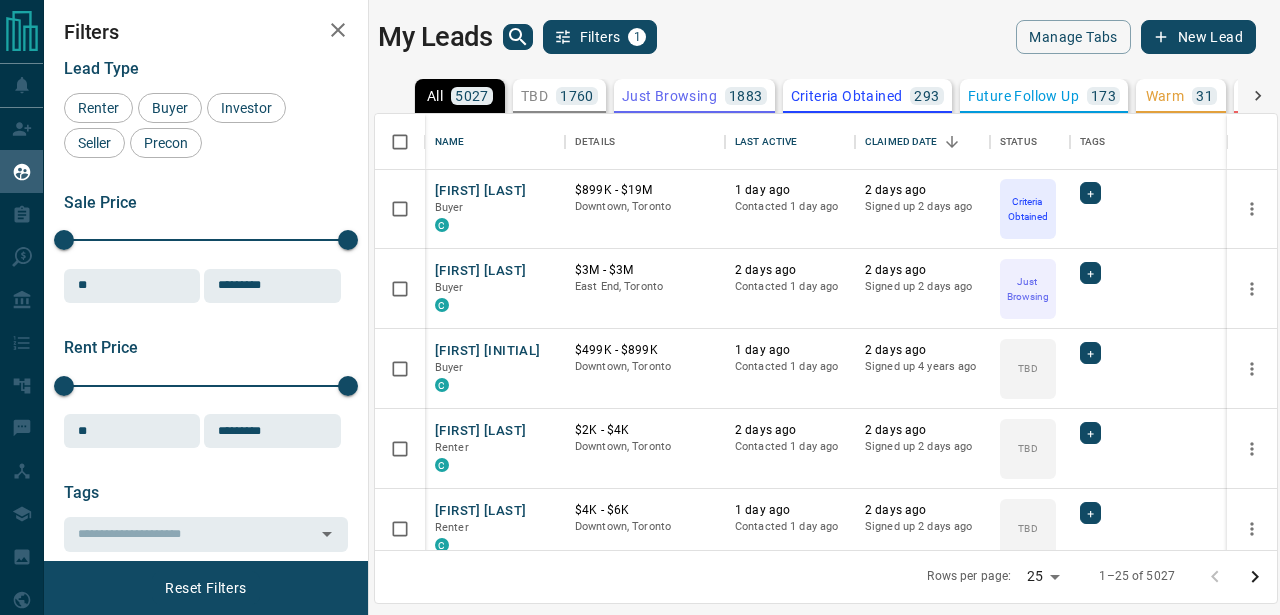 scroll, scrollTop: 647, scrollLeft: 0, axis: vertical 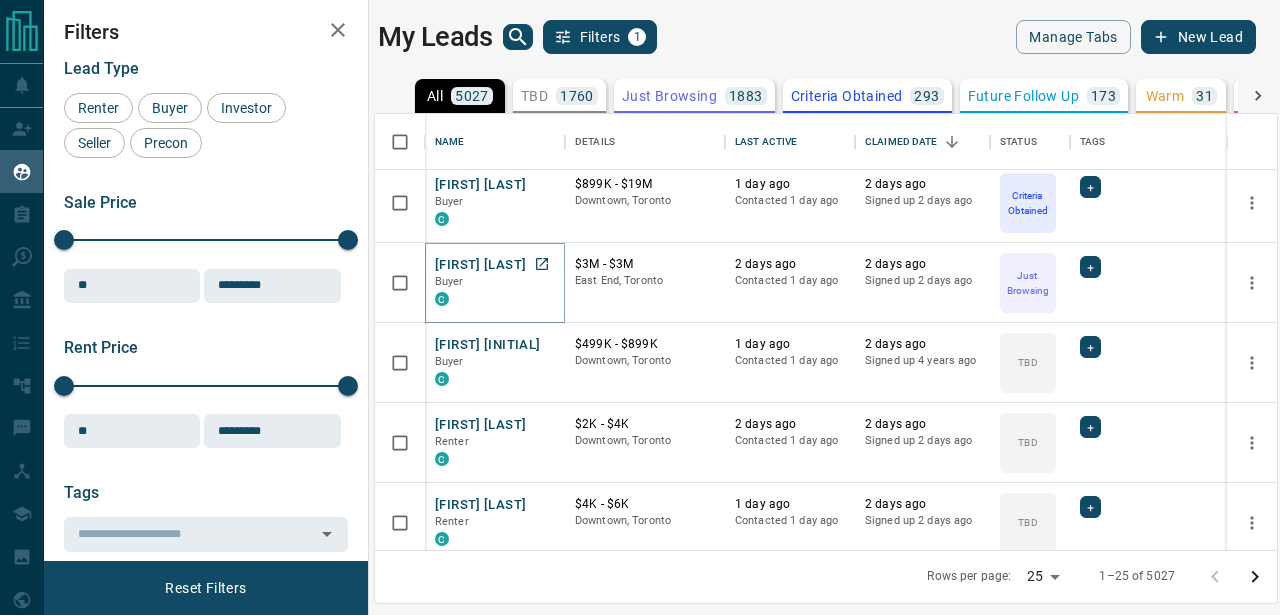 click on "[FIRST] [LAST]" at bounding box center [480, 265] 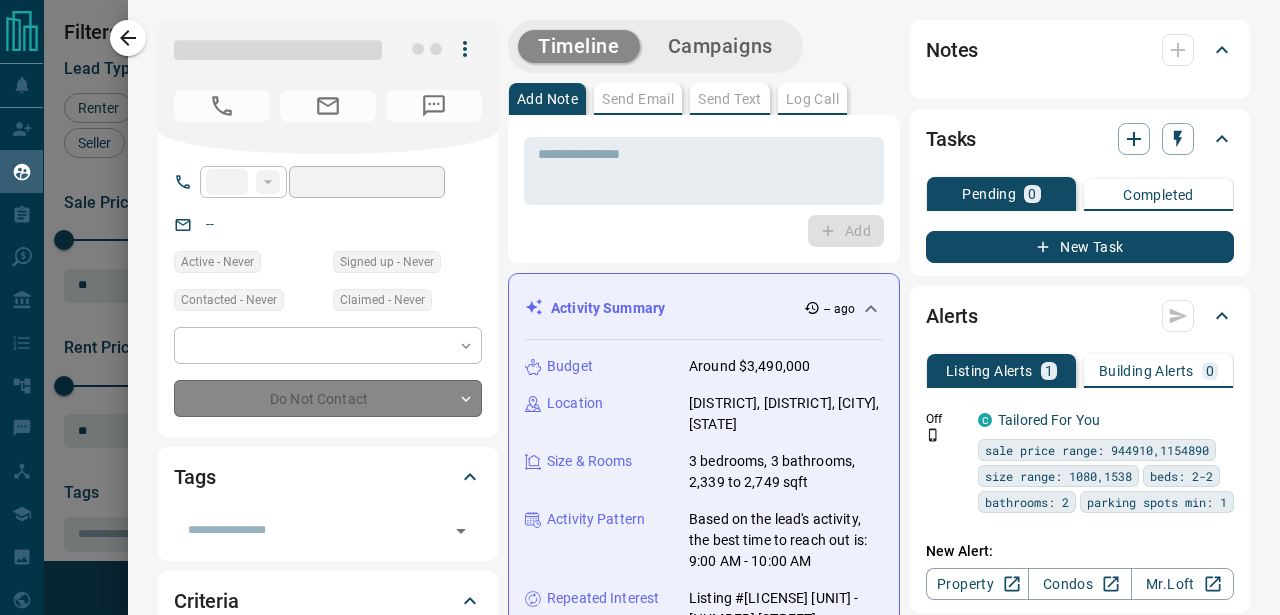 type on "**" 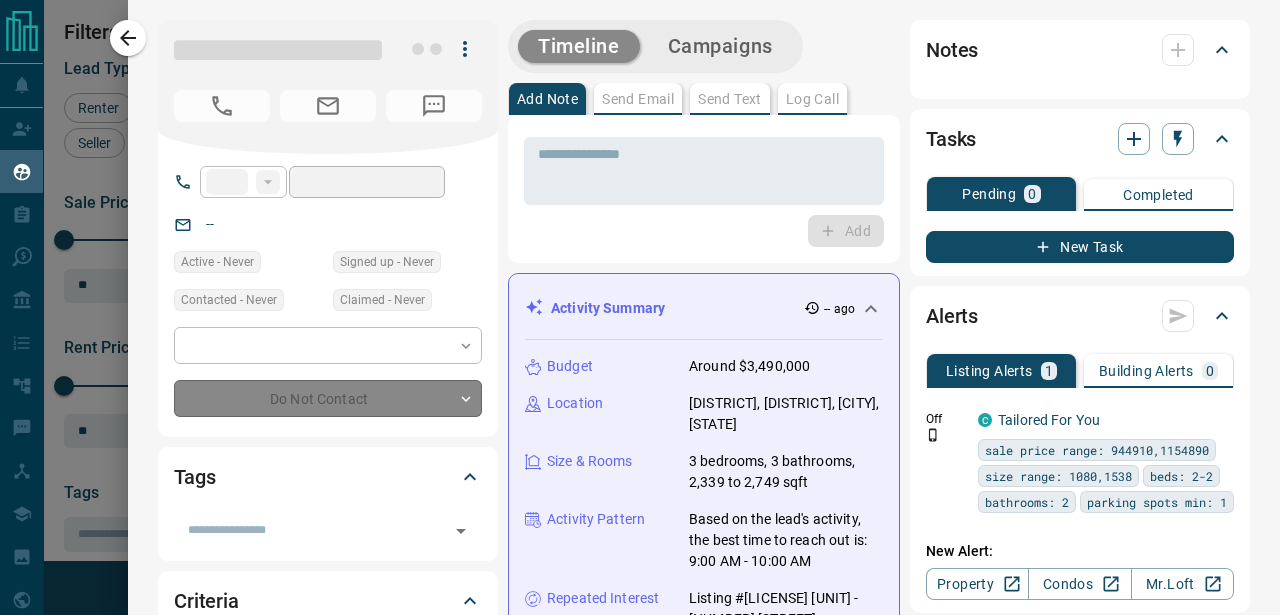 type on "**********" 